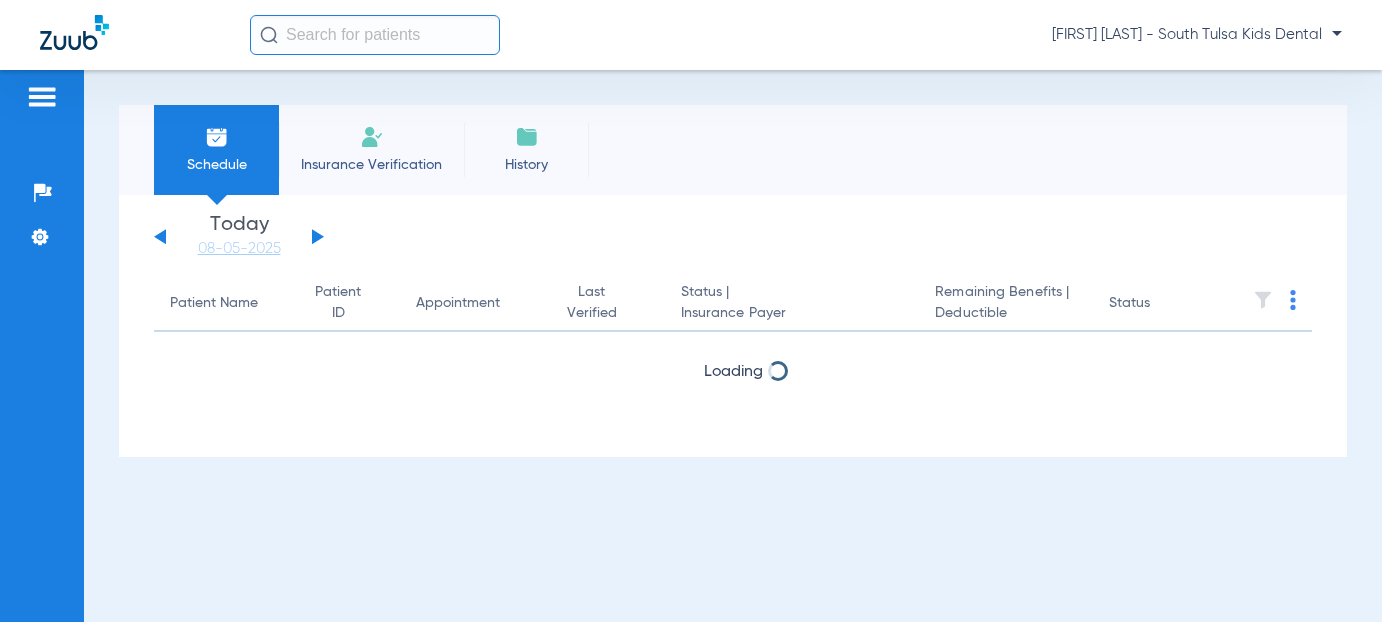 scroll, scrollTop: 0, scrollLeft: 0, axis: both 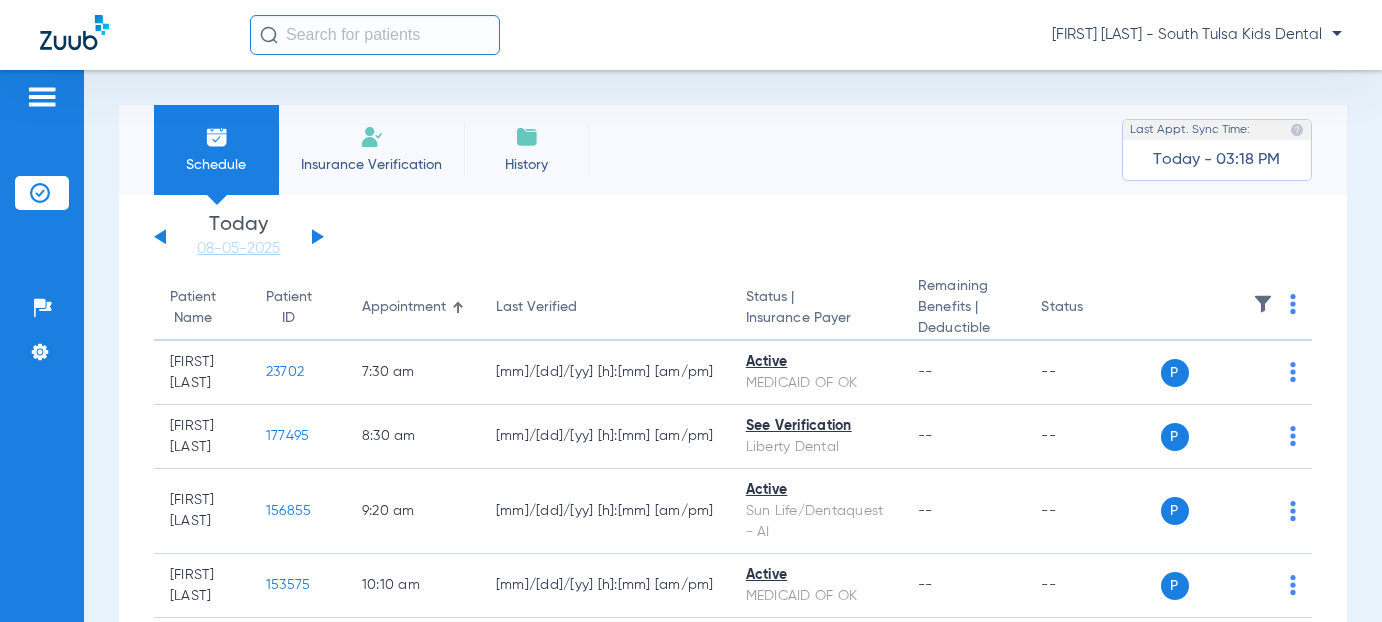 click 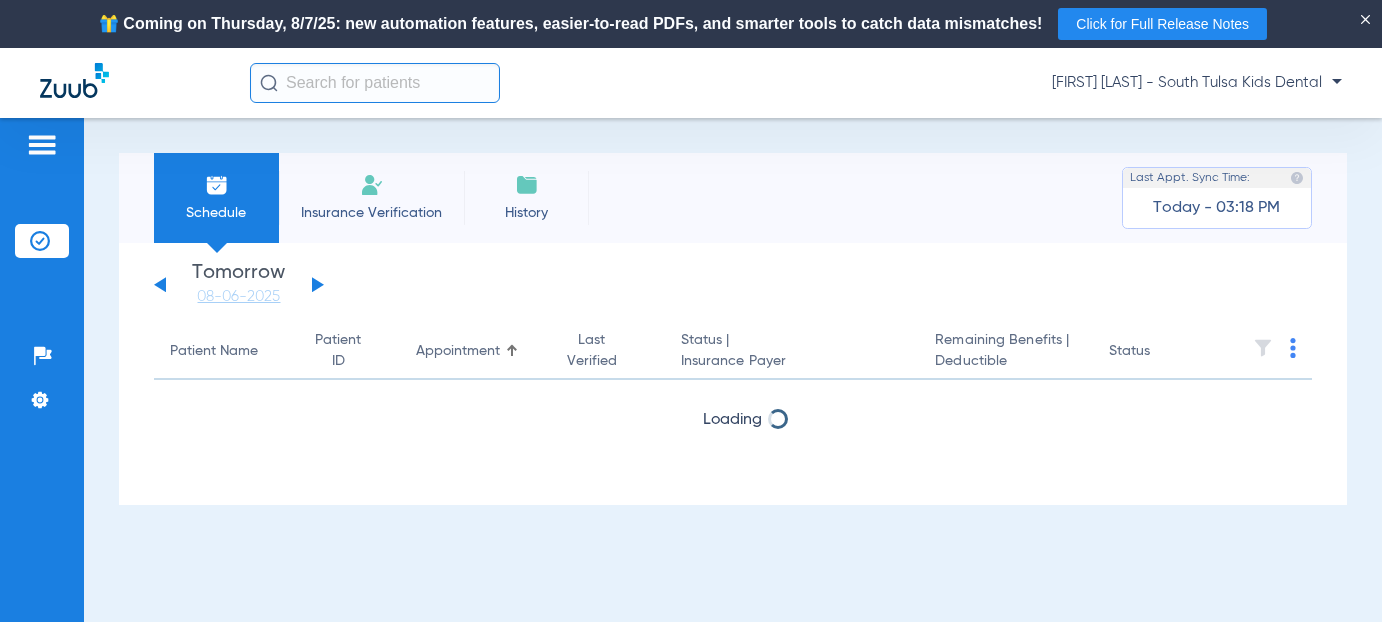 click 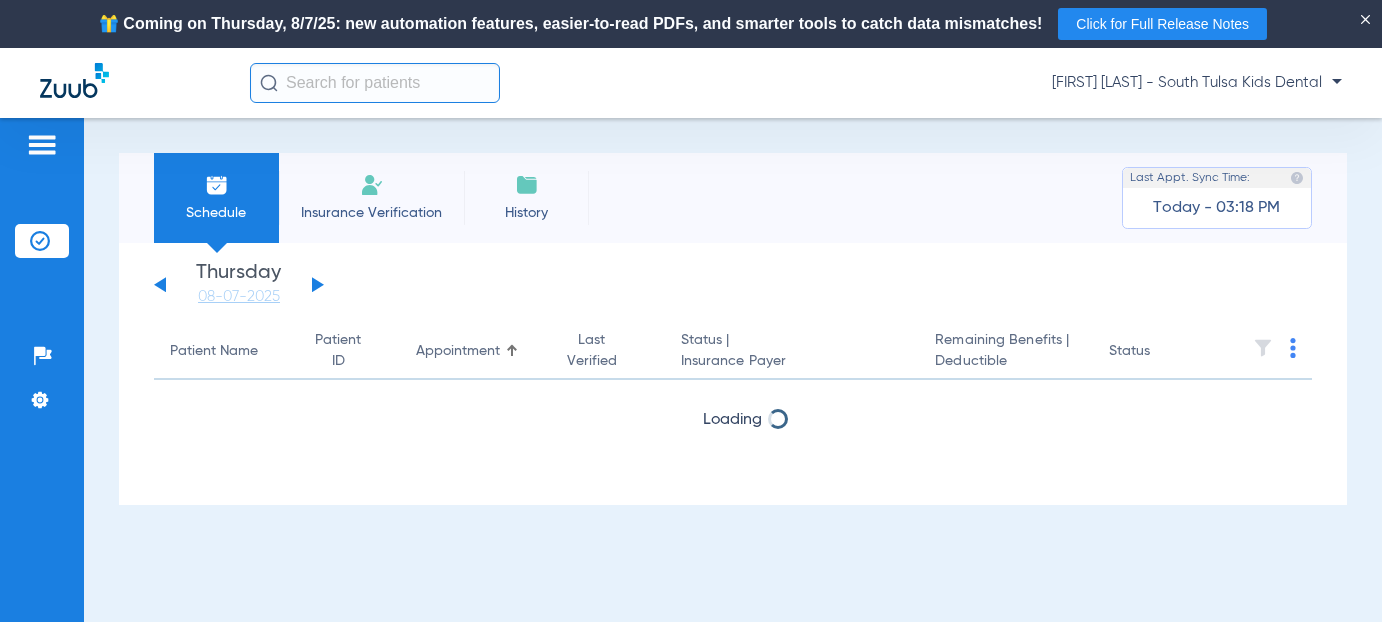 click 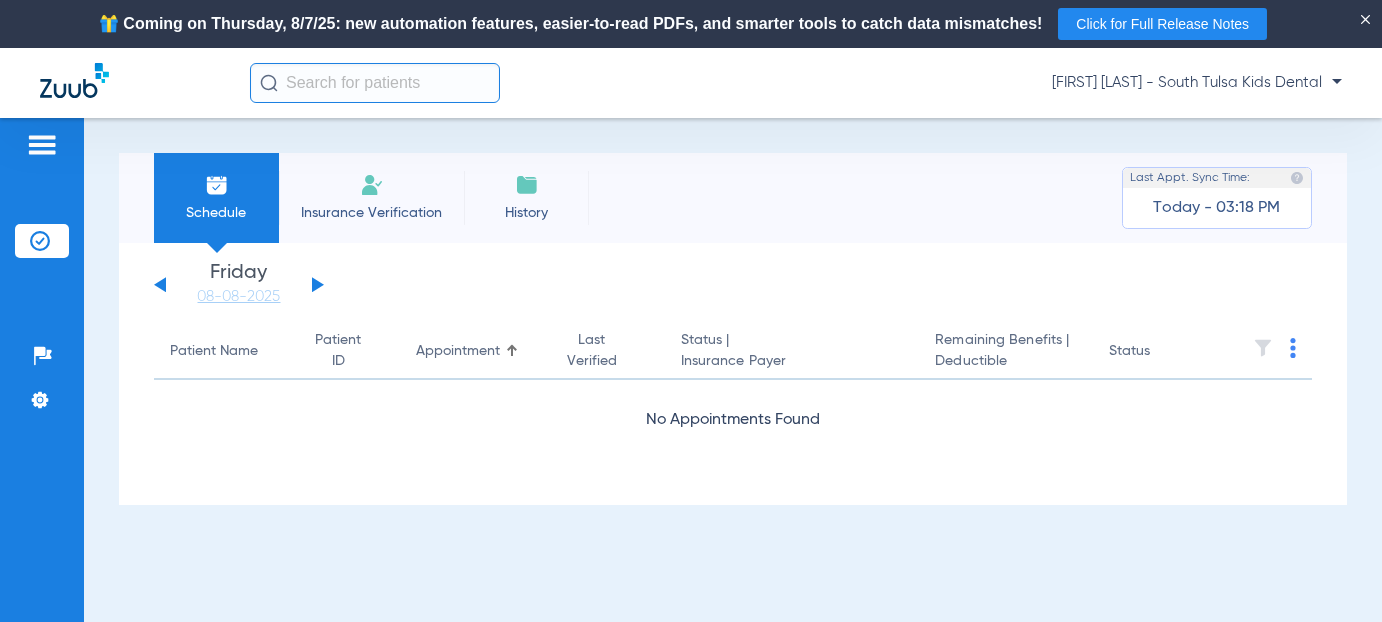 click 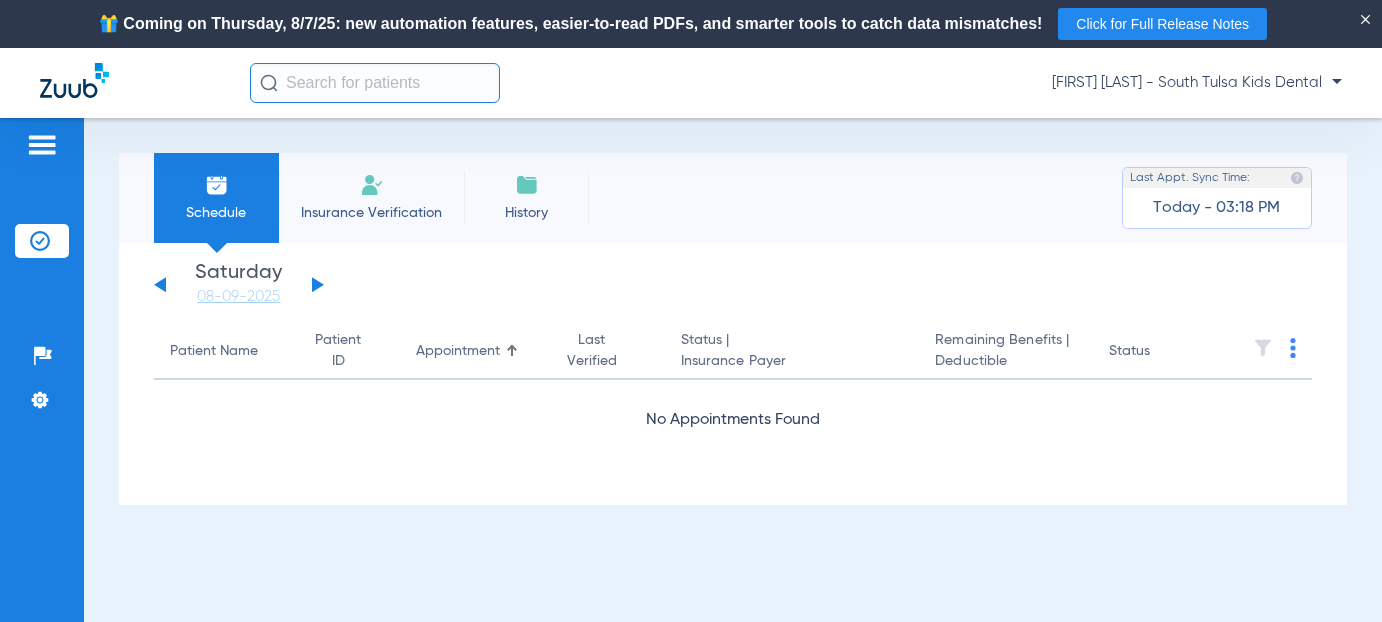 click 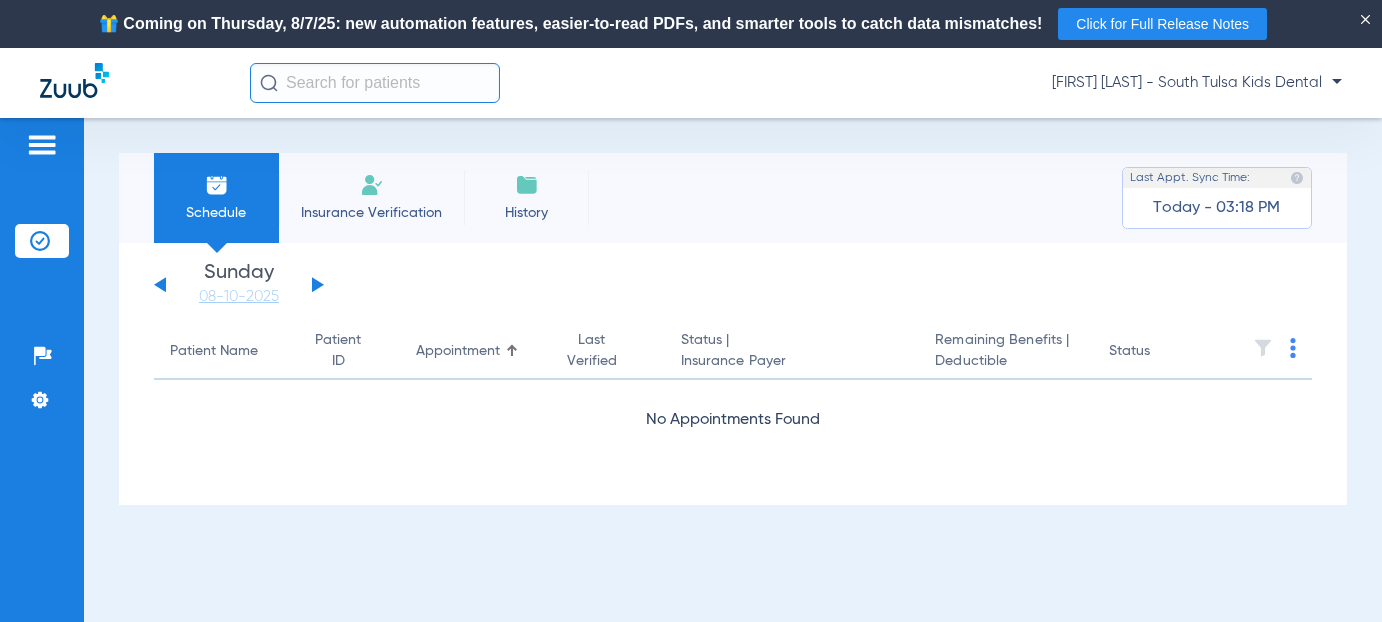 click 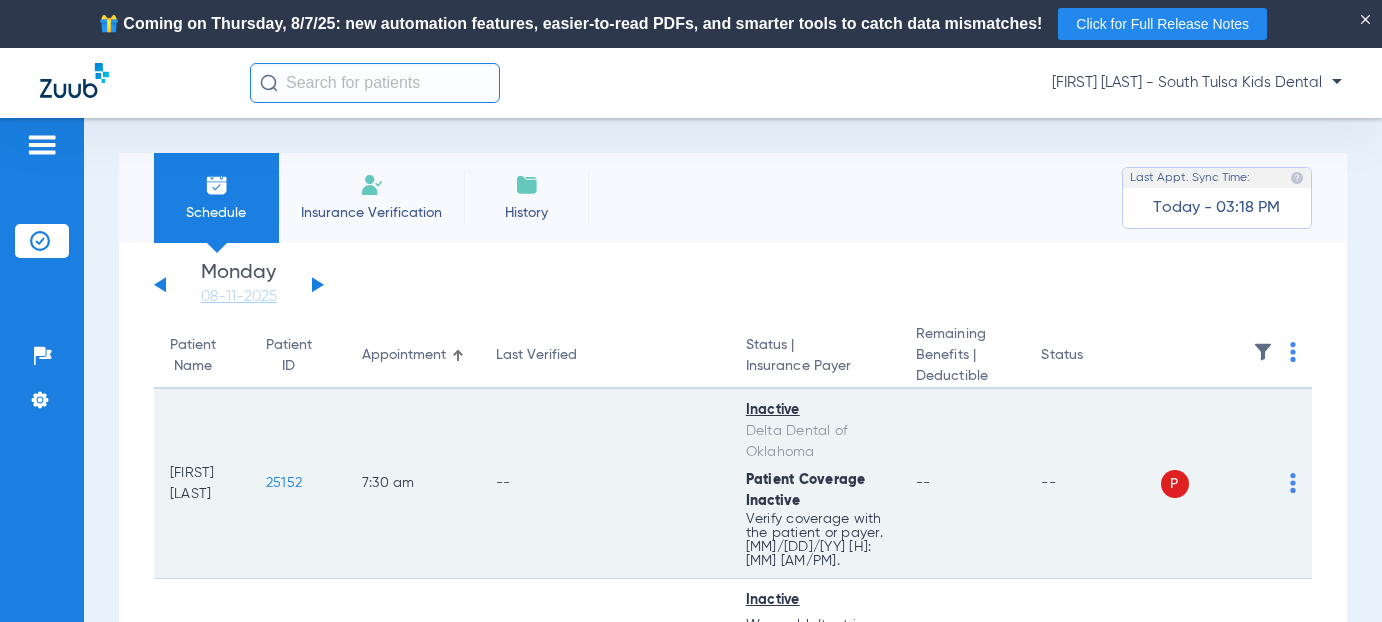 click on "25152" 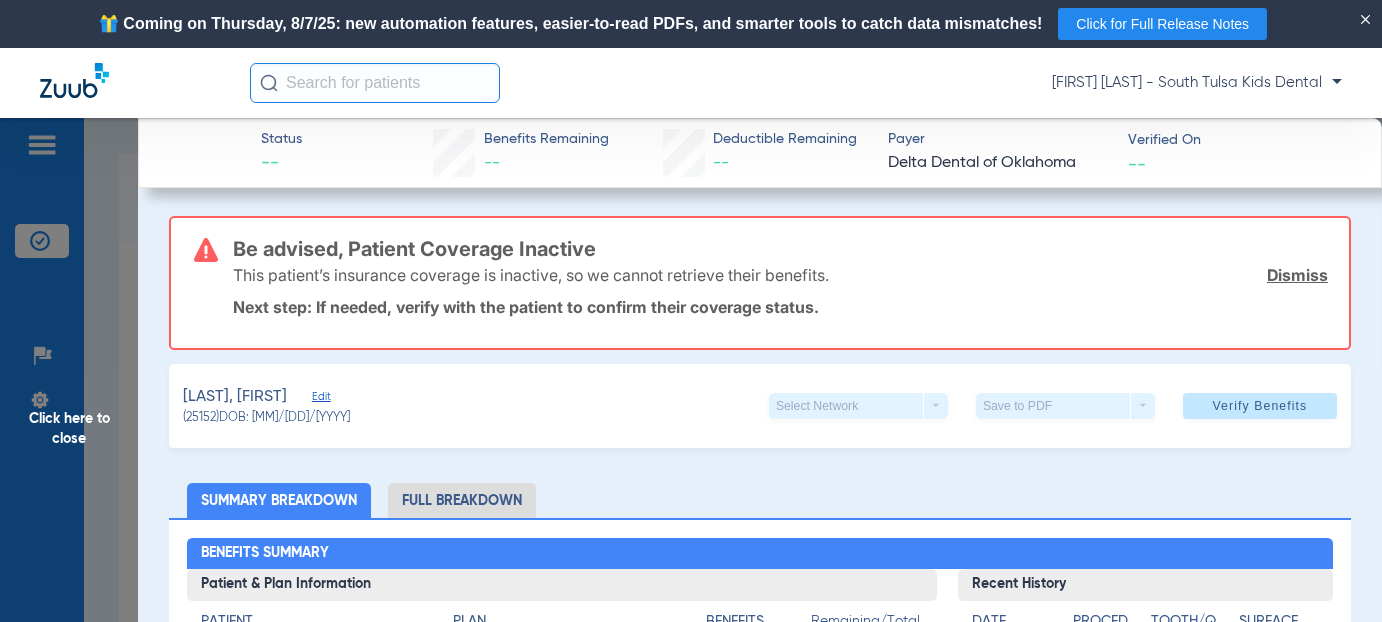 drag, startPoint x: 1284, startPoint y: 271, endPoint x: 1130, endPoint y: 304, distance: 157.49603 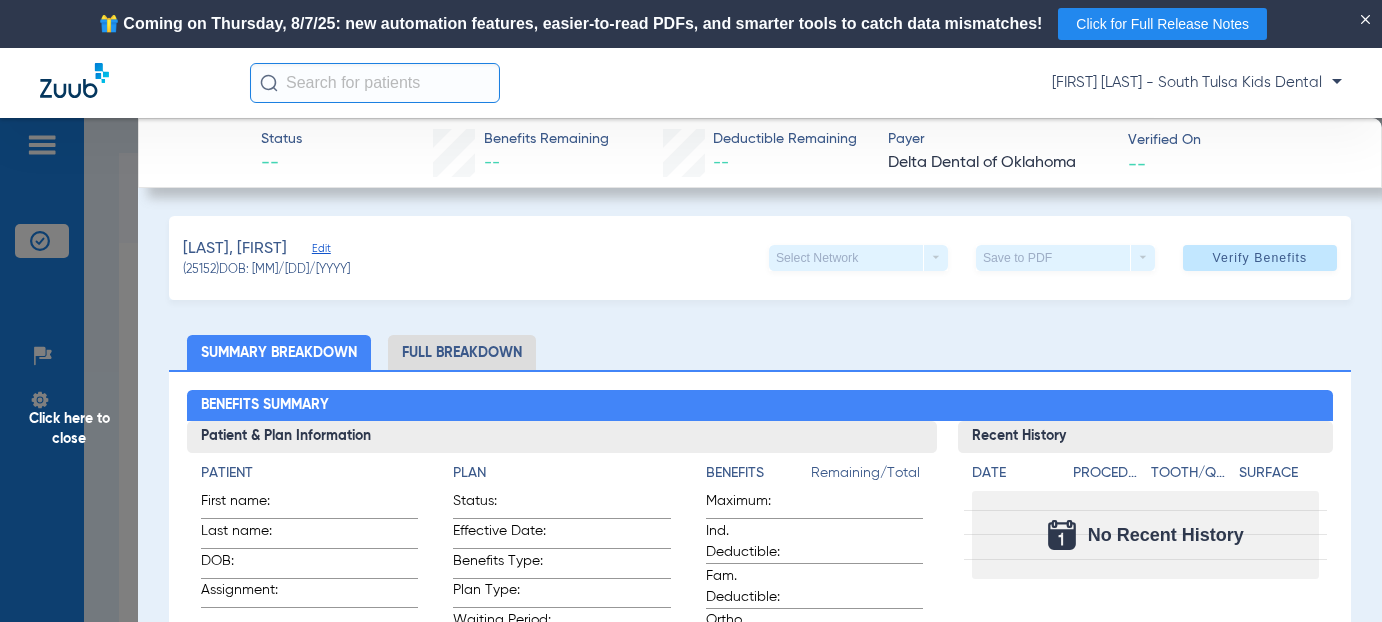 click on "Edit" 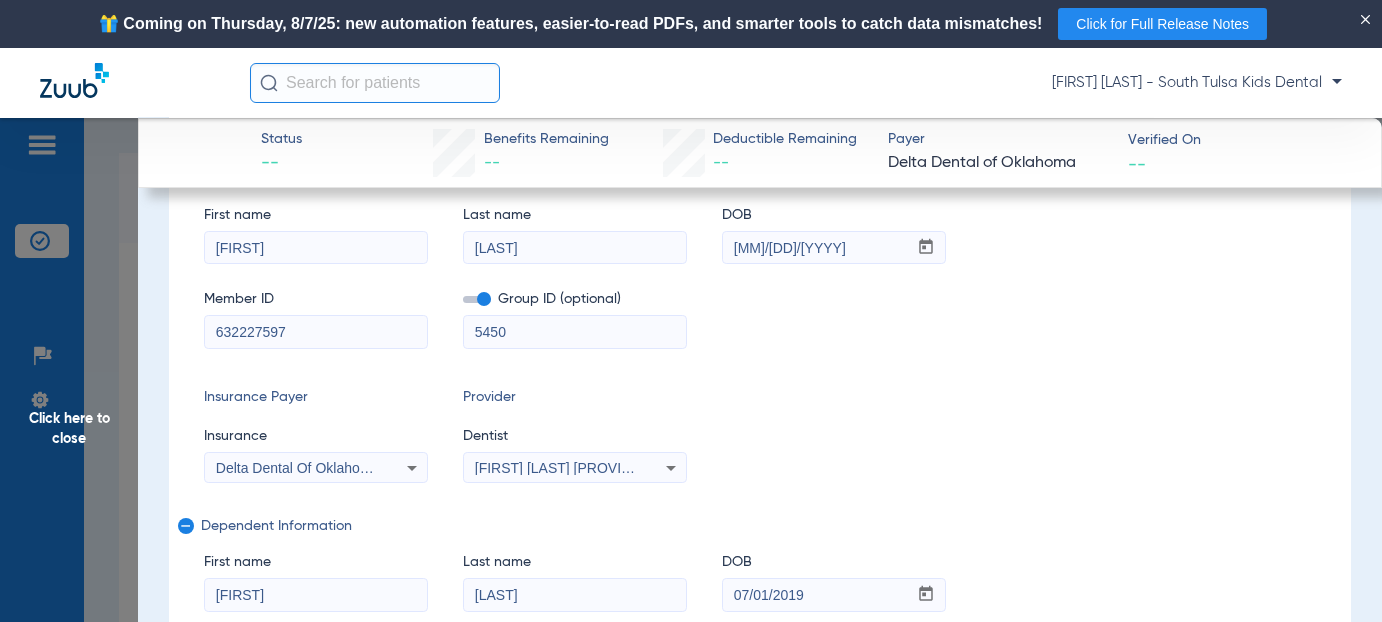scroll, scrollTop: 300, scrollLeft: 0, axis: vertical 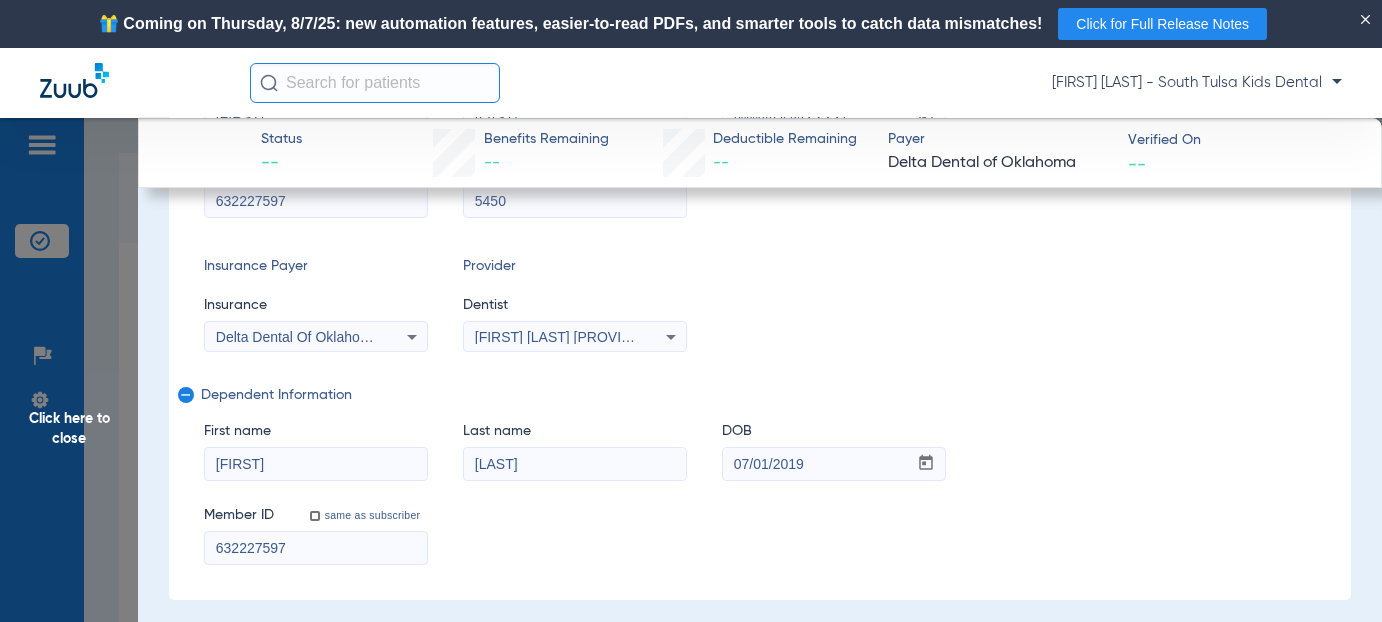 click 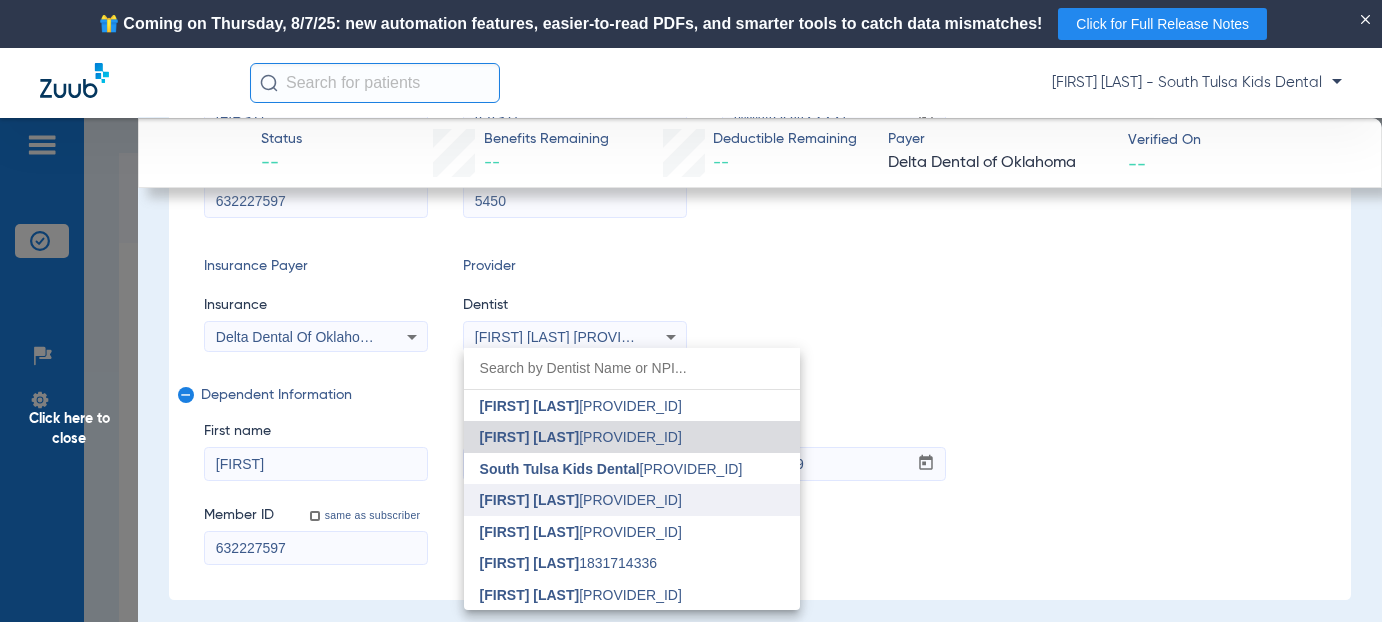 click on "[FIRST] [LAST]" at bounding box center (530, 500) 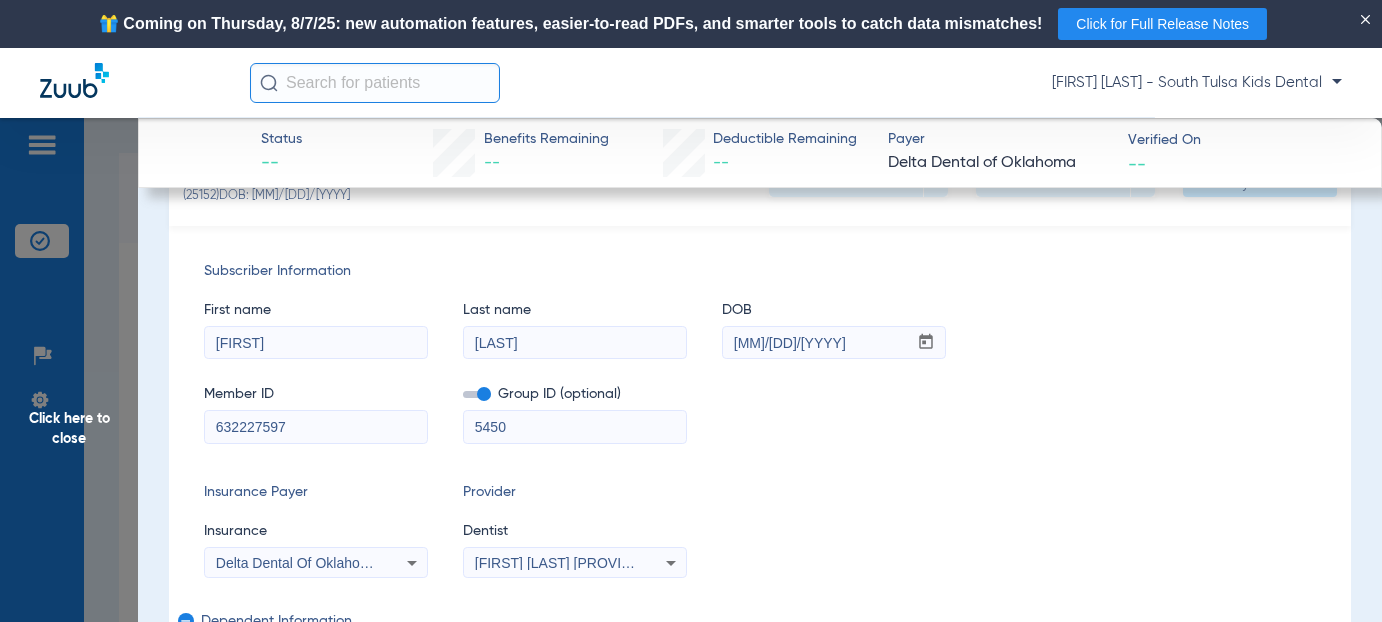 scroll, scrollTop: 0, scrollLeft: 0, axis: both 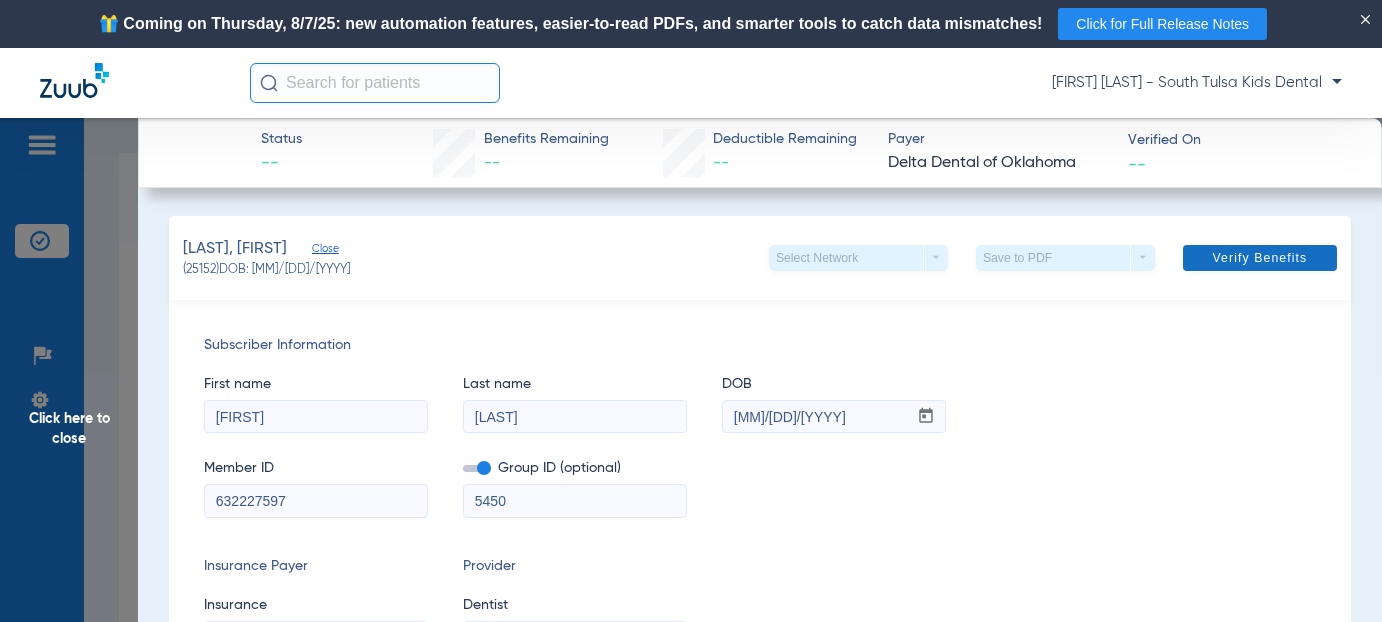 click on "Verify Benefits" 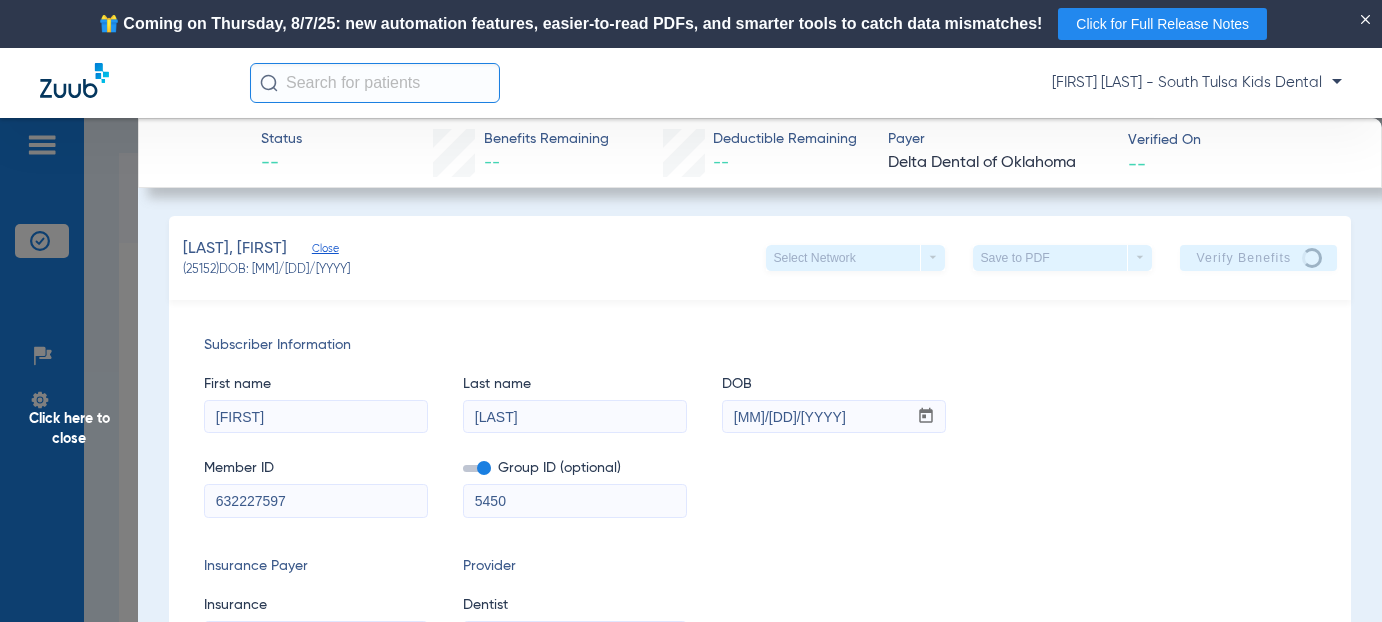 click on "Close" 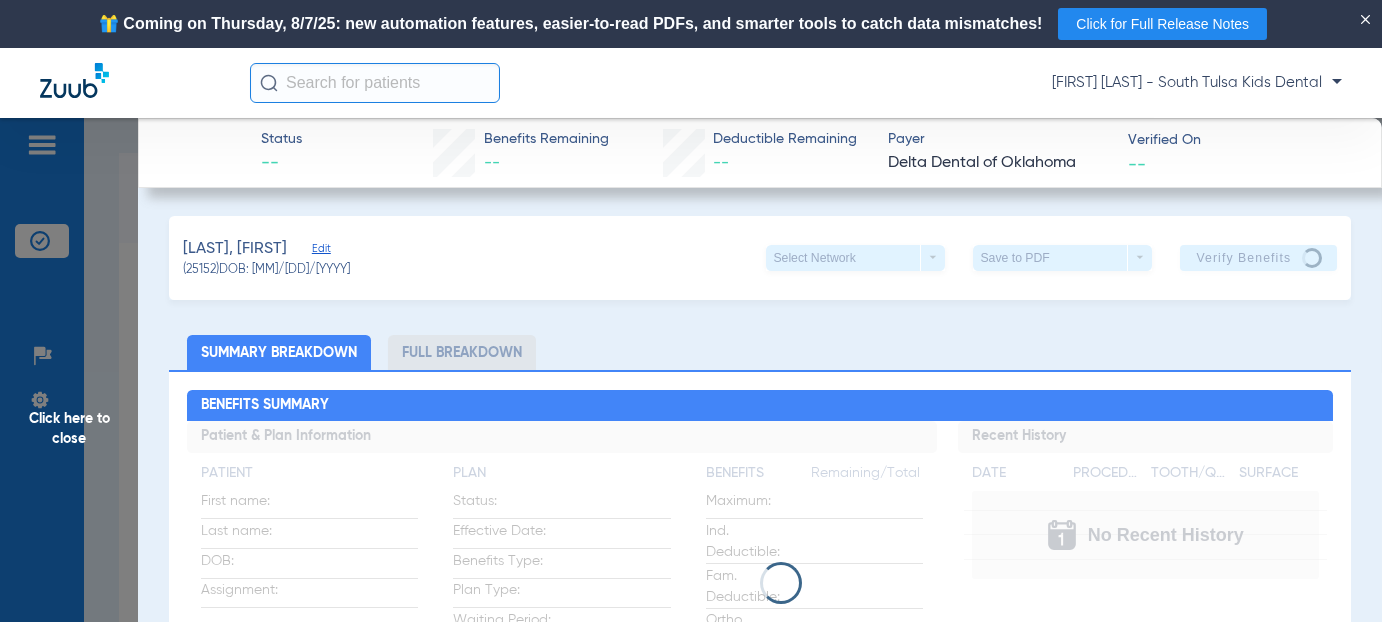 click on "Click here to close" 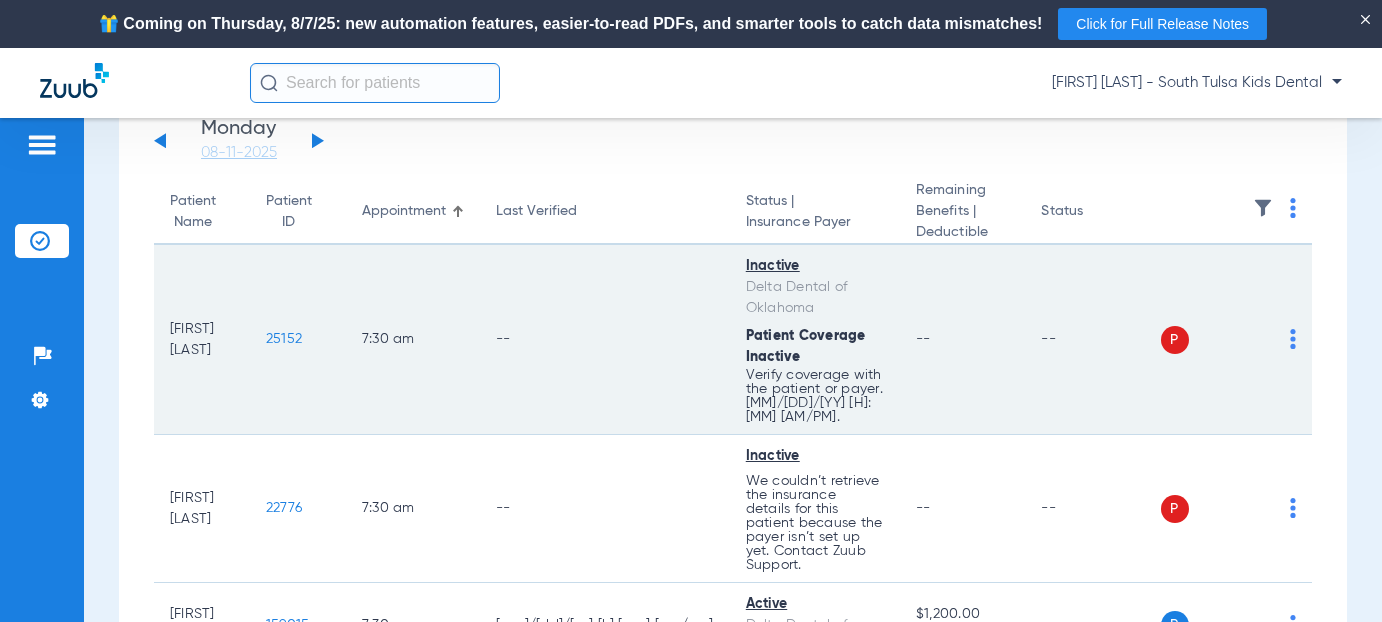 scroll, scrollTop: 200, scrollLeft: 0, axis: vertical 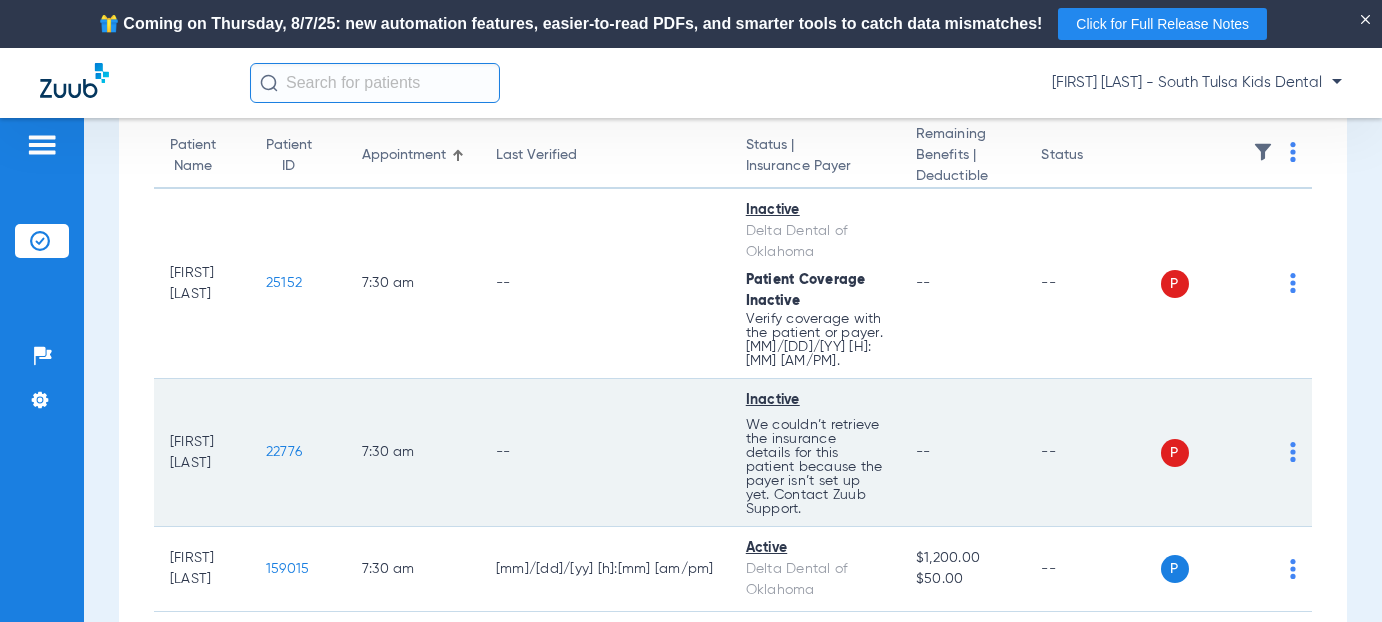 click on "22776" 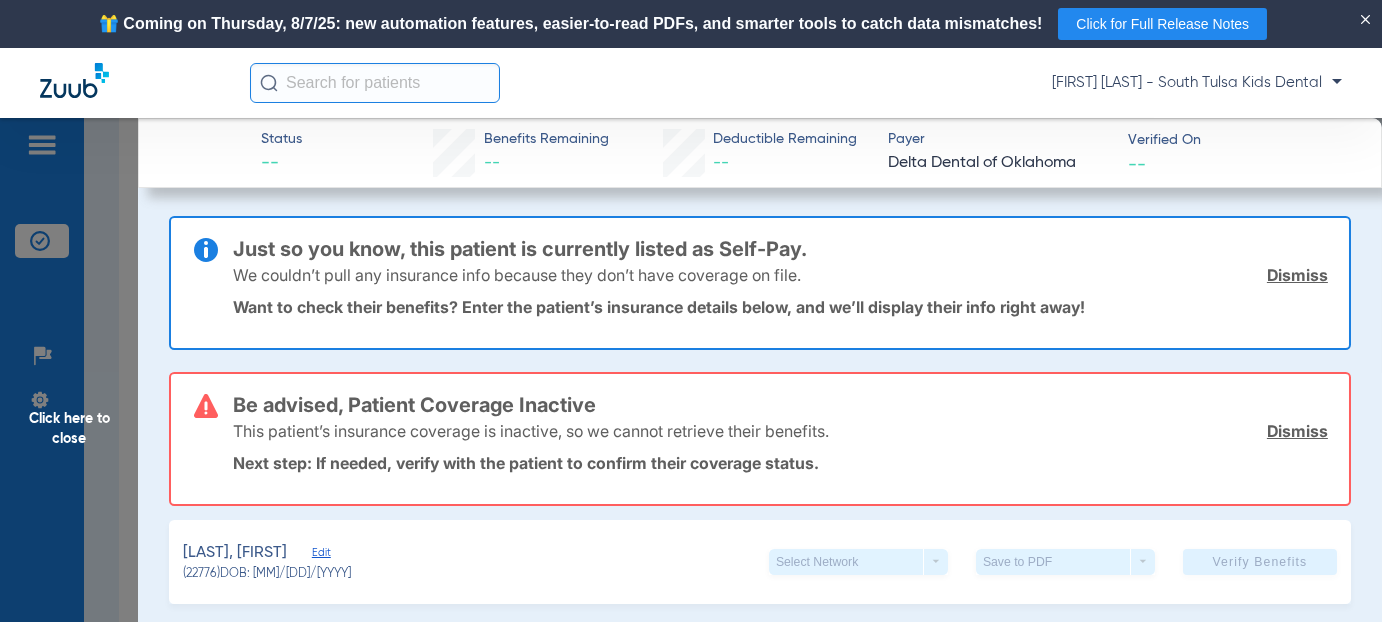 drag, startPoint x: 1279, startPoint y: 278, endPoint x: 1259, endPoint y: 317, distance: 43.829212 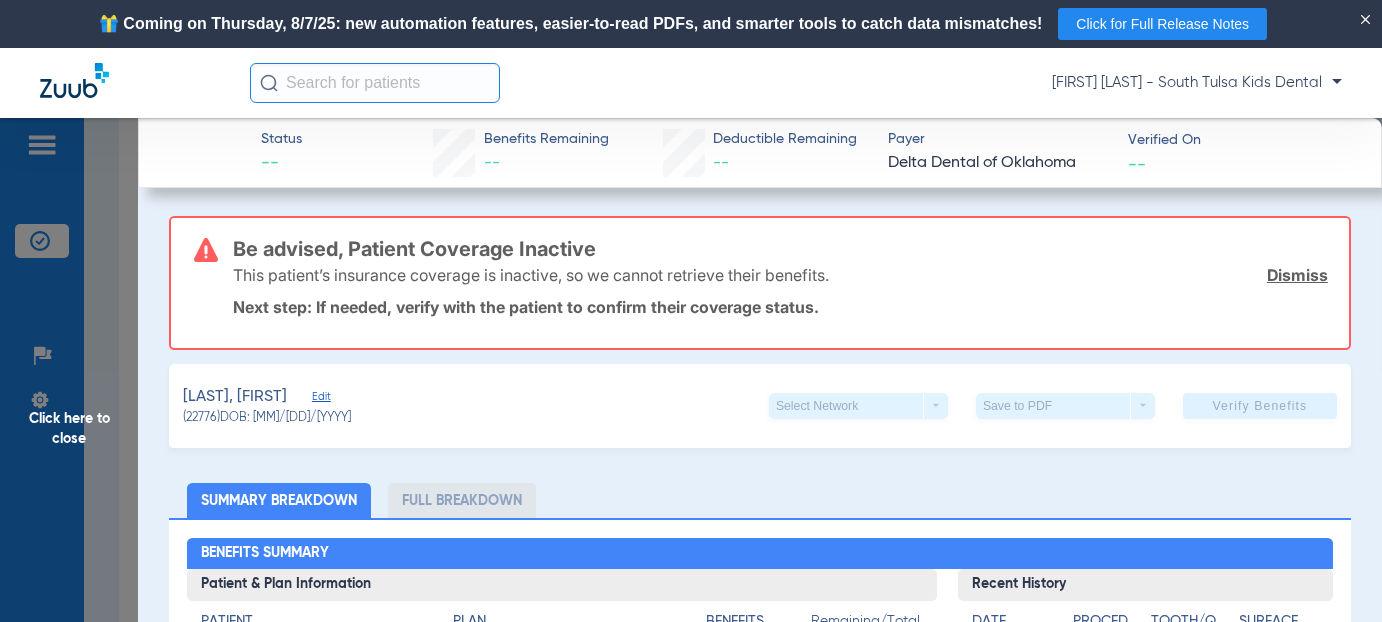 click on "Dismiss" 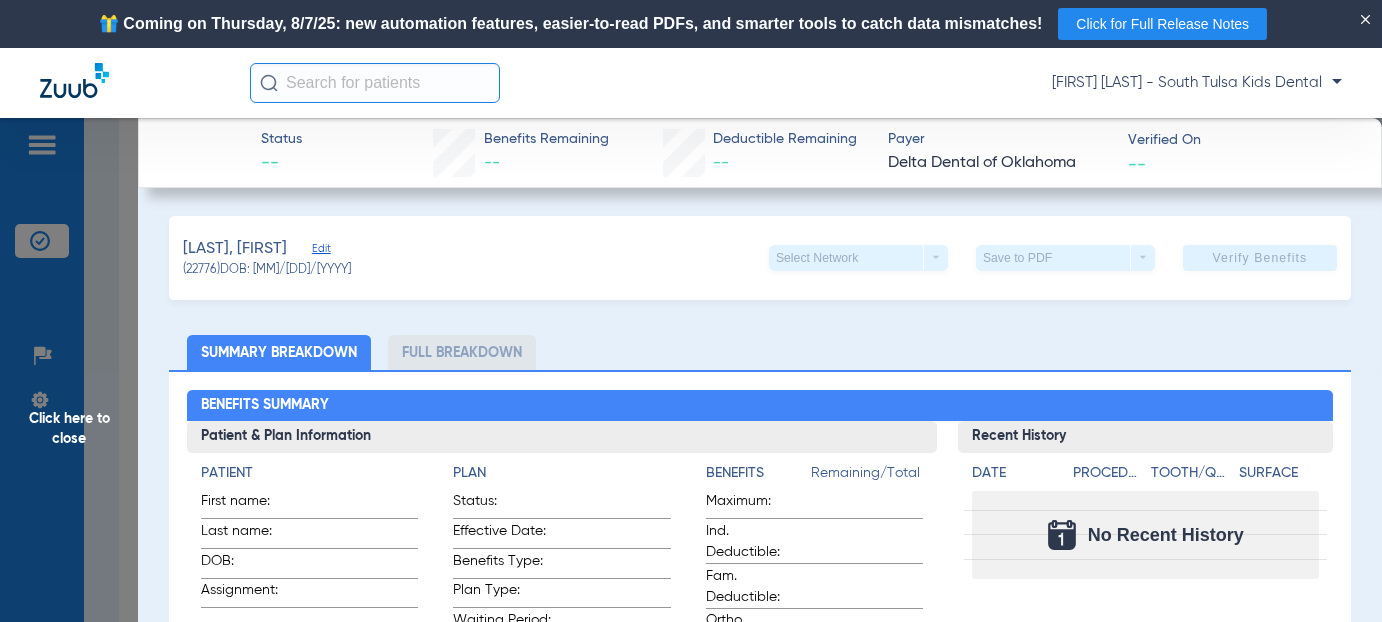 click on "Edit" 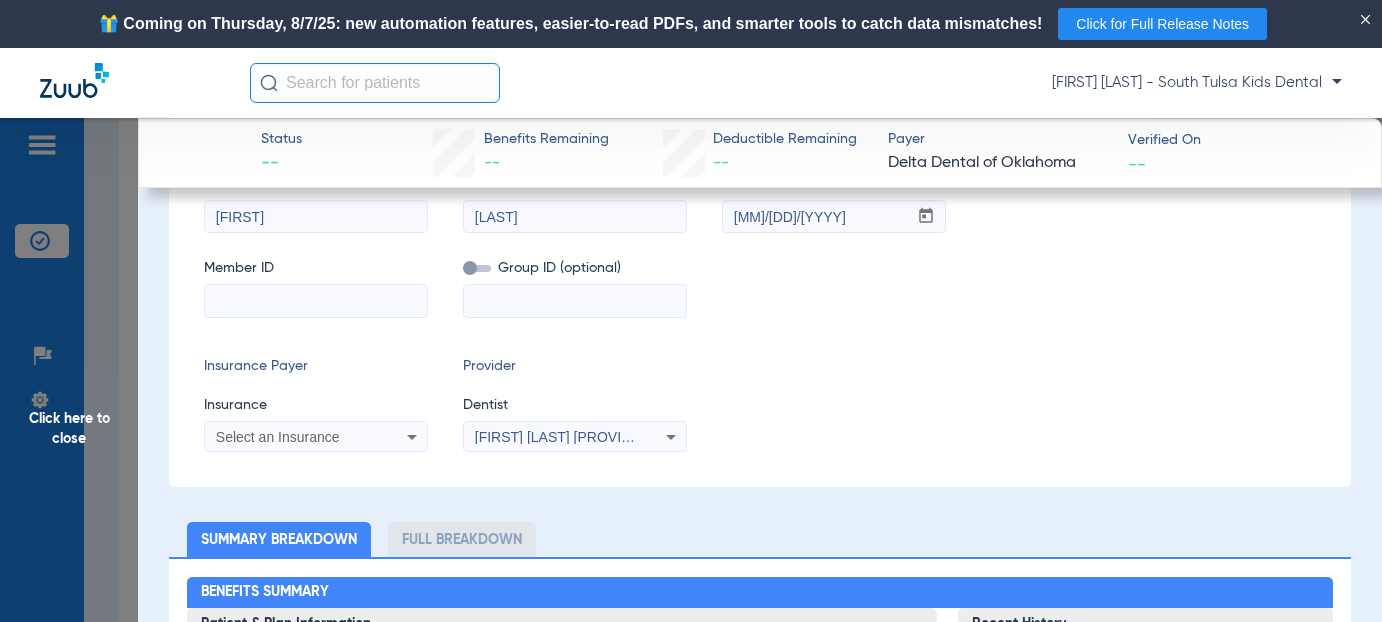 scroll, scrollTop: 0, scrollLeft: 0, axis: both 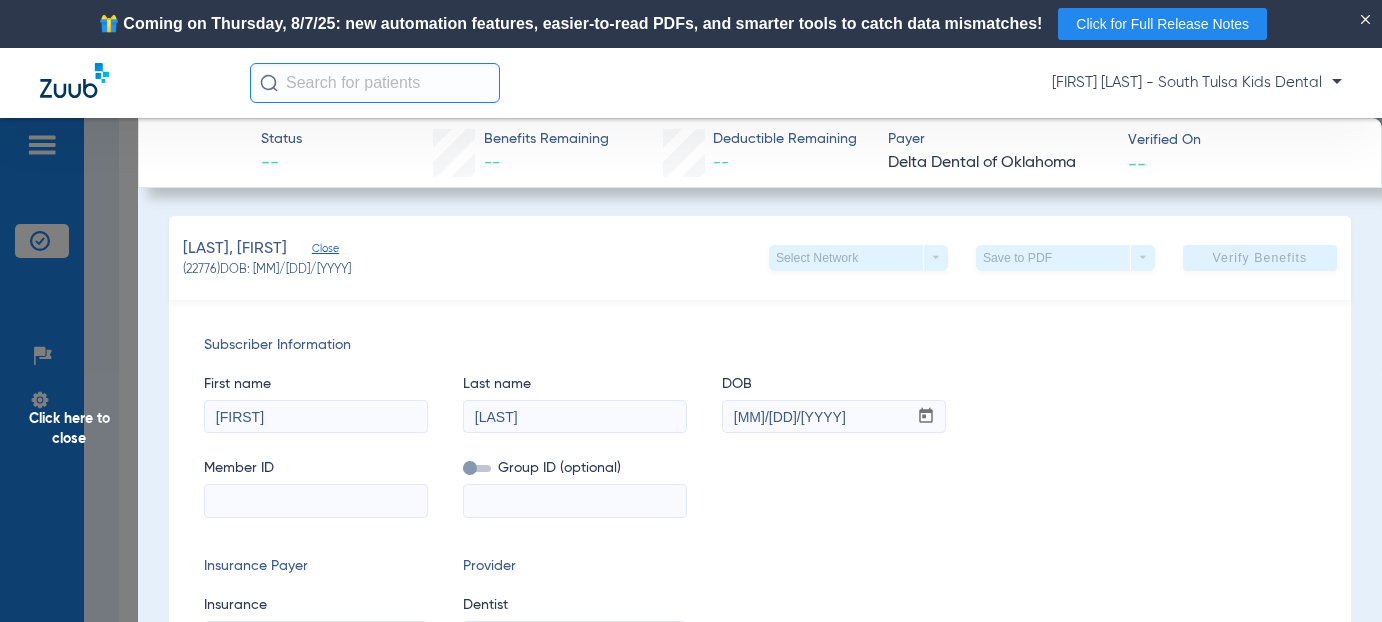 drag, startPoint x: 272, startPoint y: 417, endPoint x: 197, endPoint y: 425, distance: 75.42546 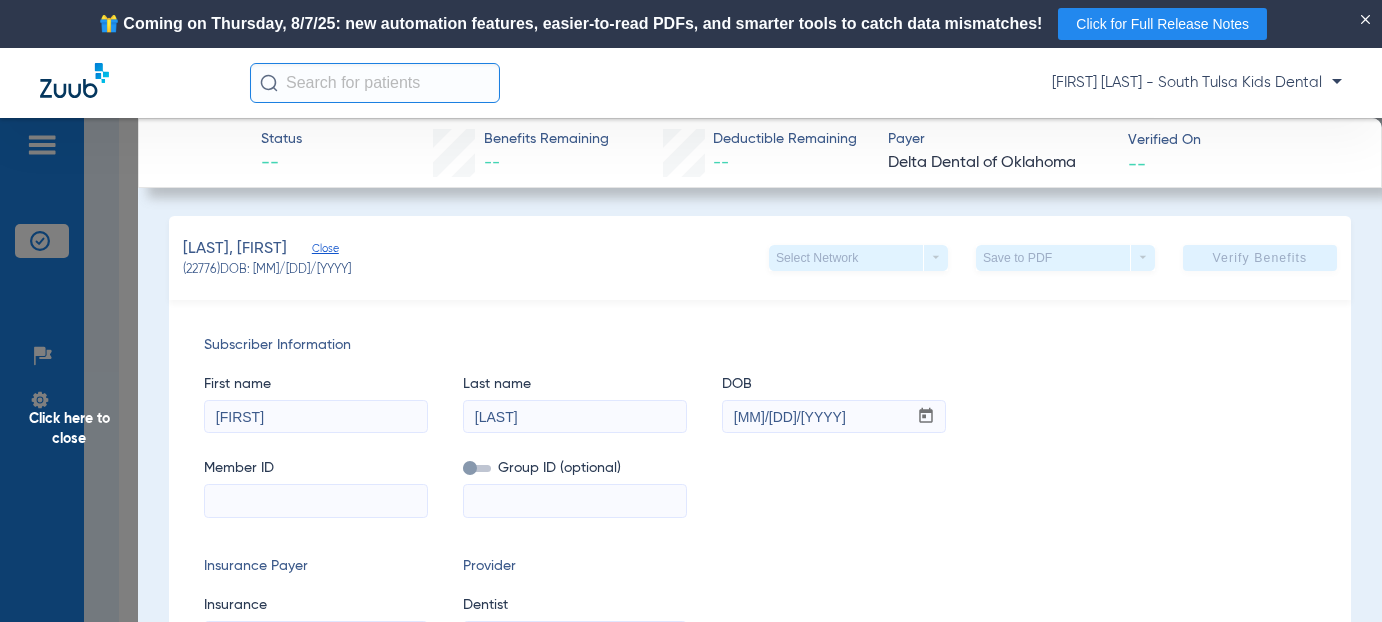 type on "[FIRST]" 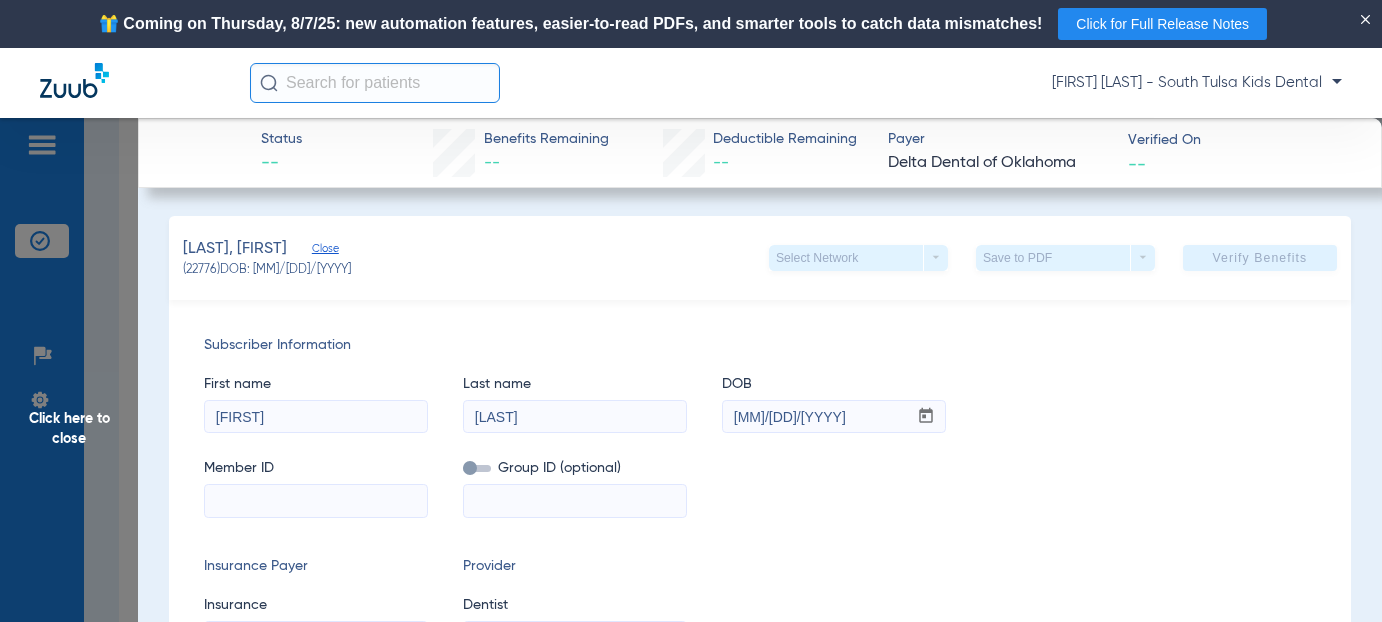 type on "[MM]/[DD]/[YYYY]" 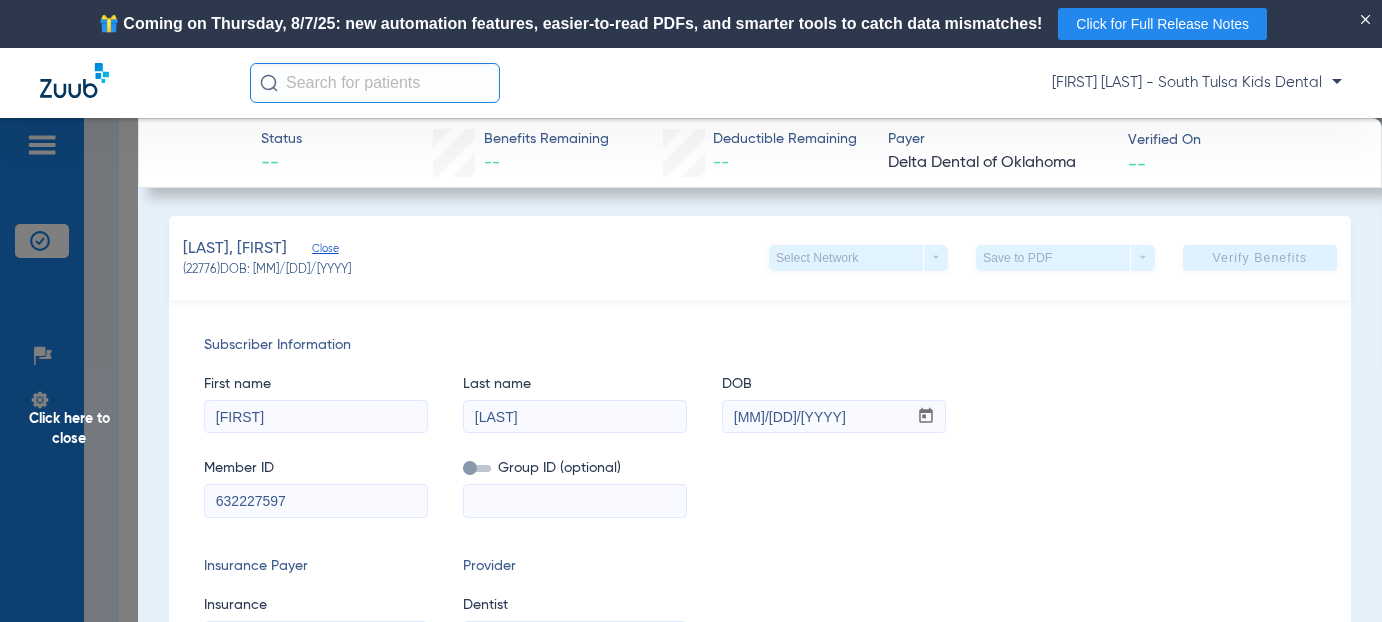 type on "632227597" 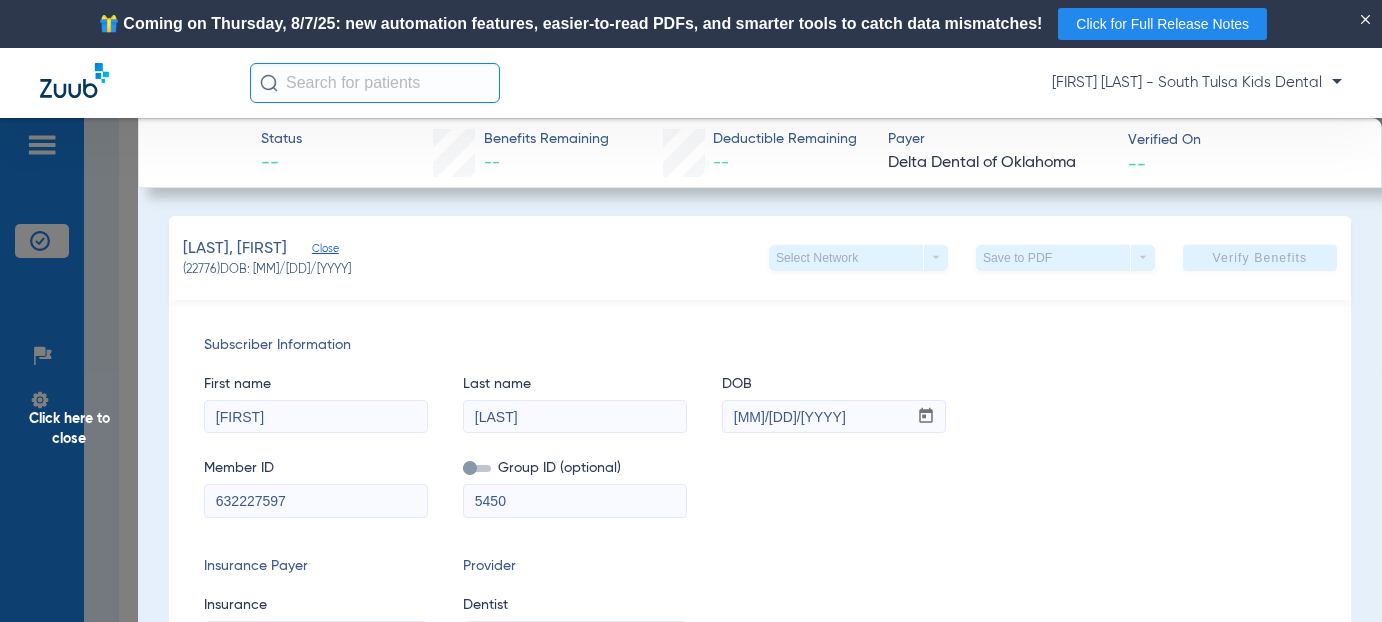 scroll, scrollTop: 200, scrollLeft: 0, axis: vertical 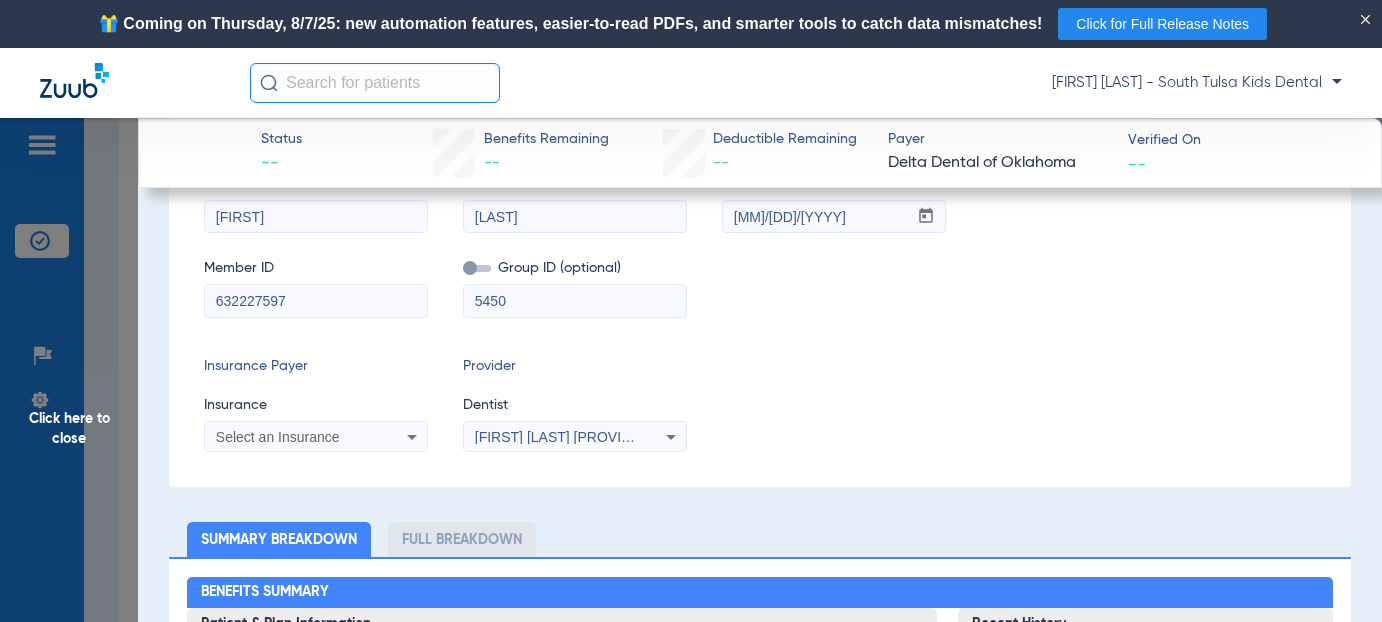 type on "5450" 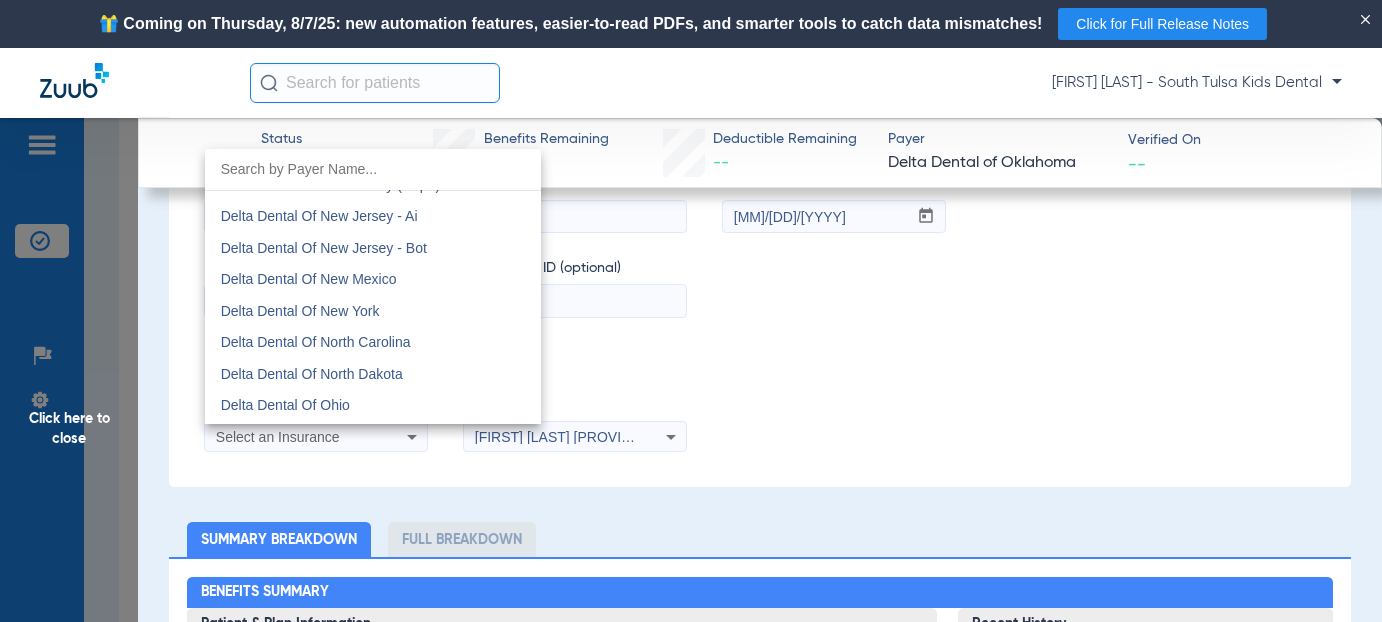 scroll, scrollTop: 5018, scrollLeft: 0, axis: vertical 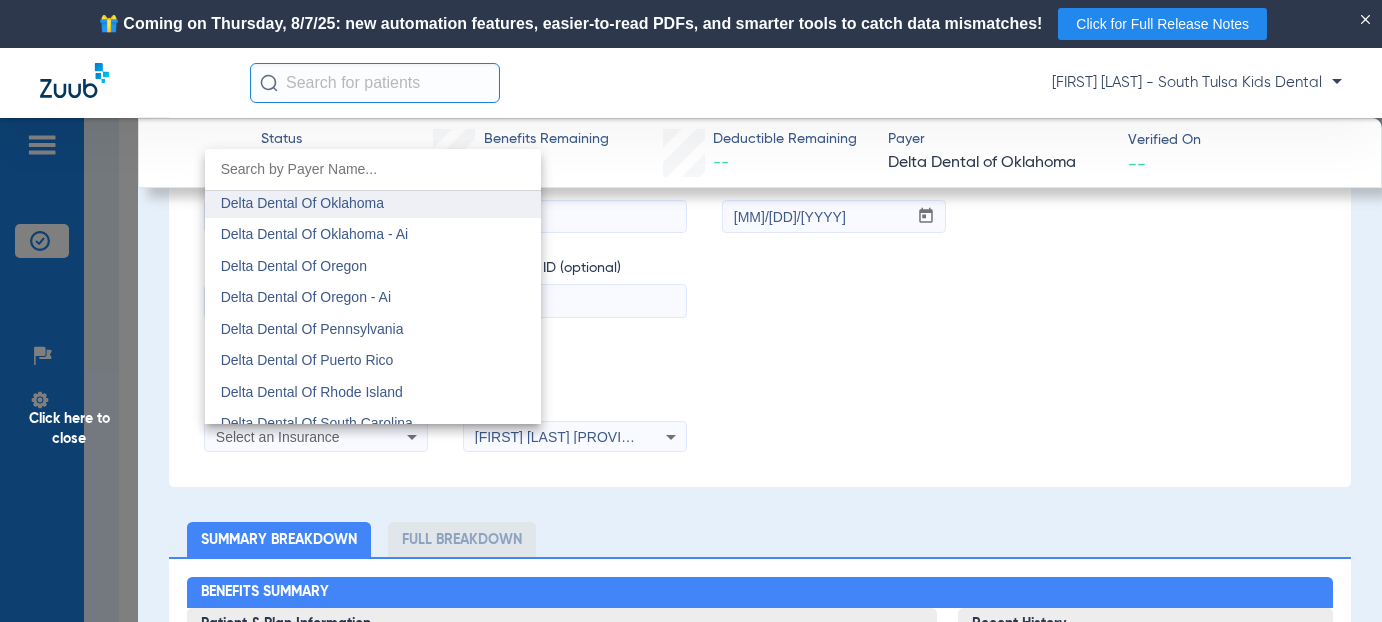 click on "Delta Dental Of Oklahoma" at bounding box center (373, 203) 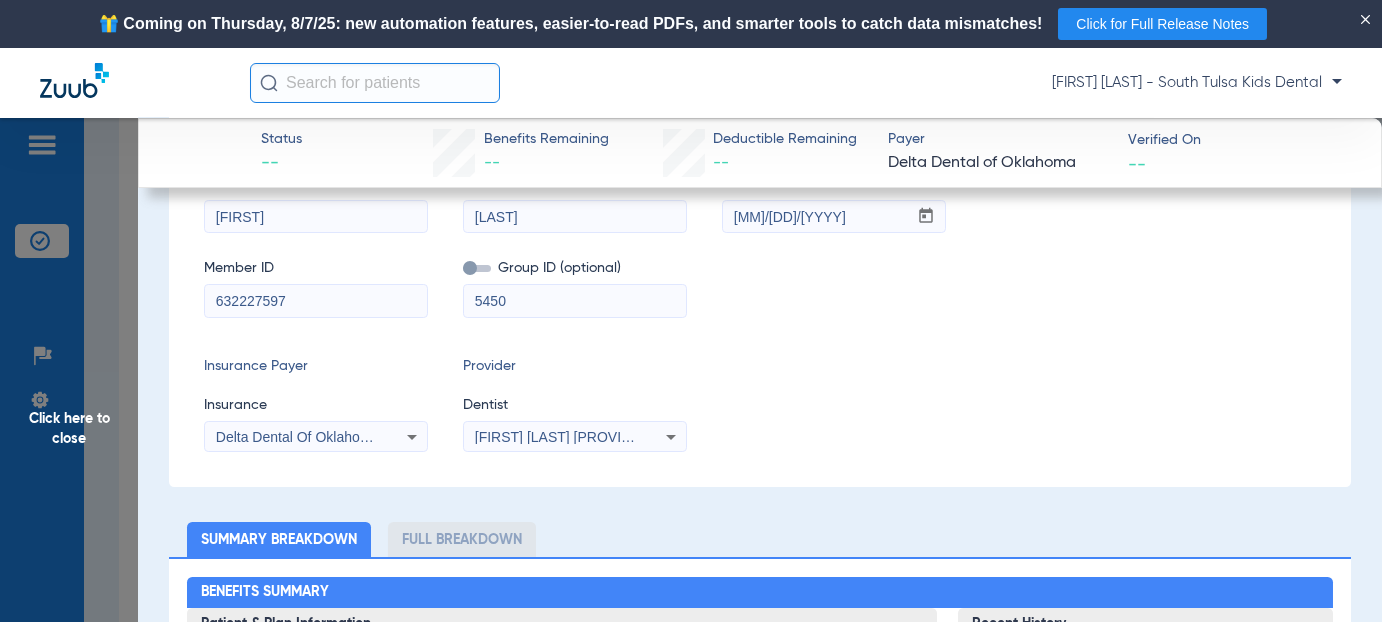 click on "[FIRST] [LAST]  [PROVIDER_ID]" at bounding box center [575, 437] 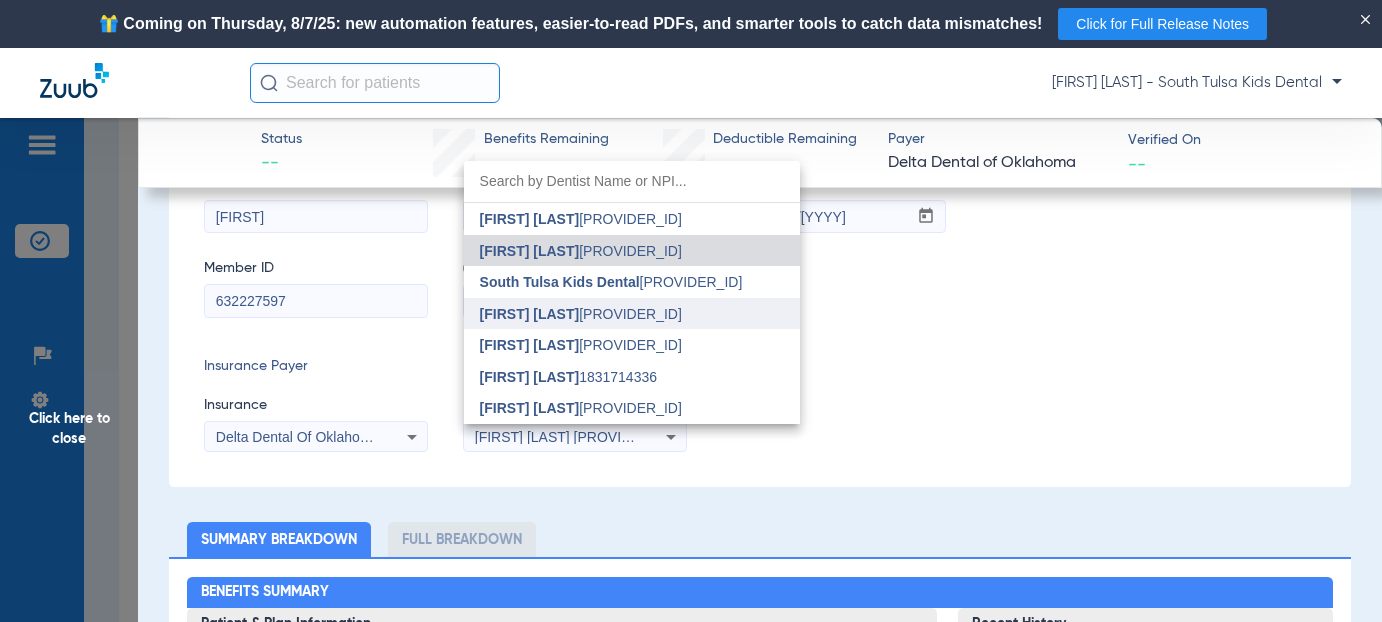 click on "[FIRST] [LAST]" at bounding box center (530, 314) 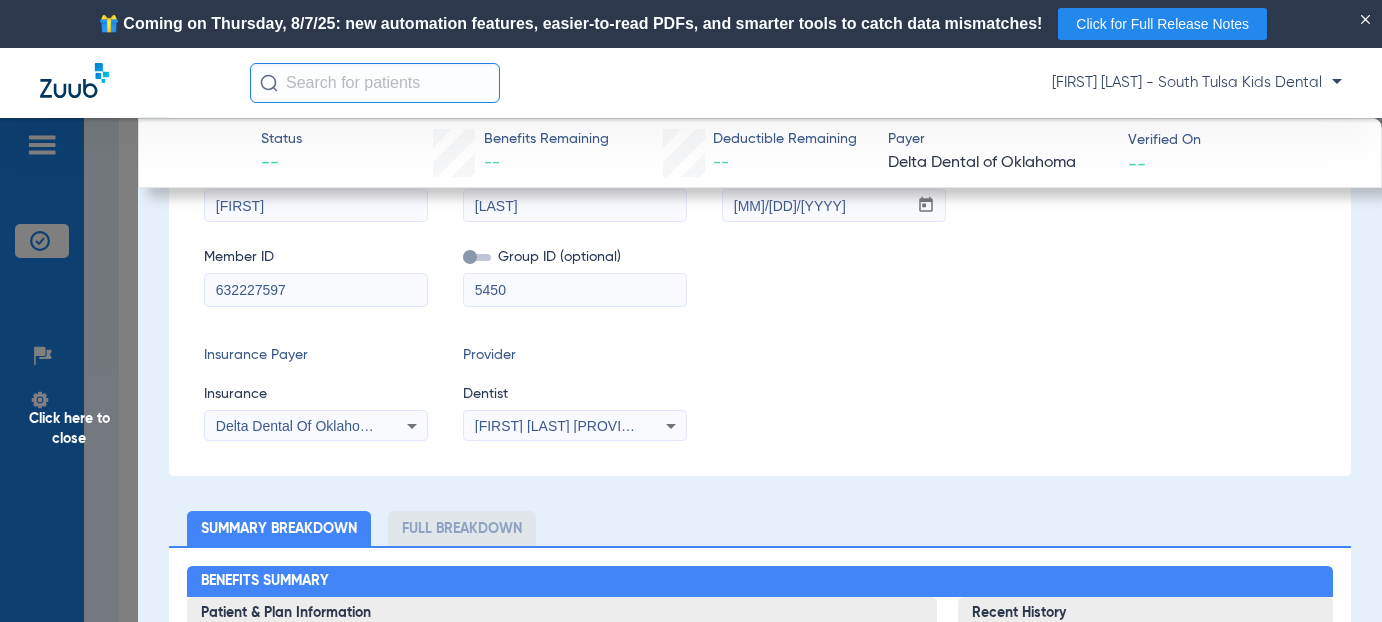 scroll, scrollTop: 0, scrollLeft: 0, axis: both 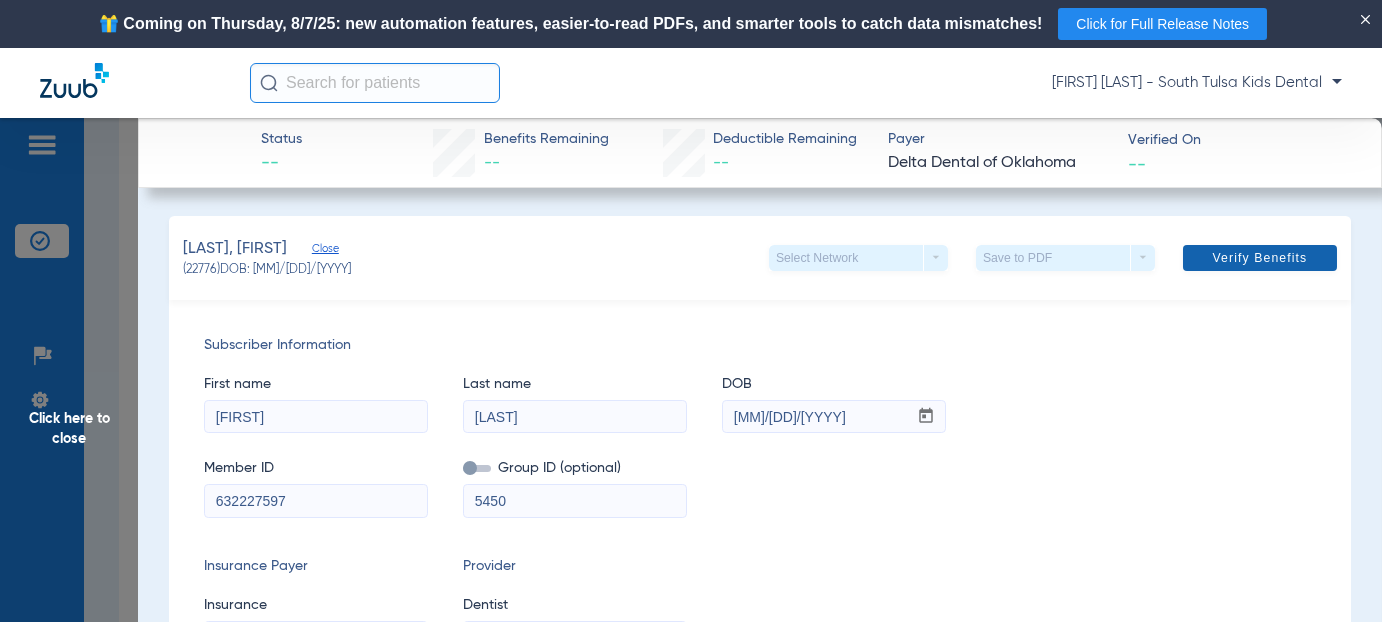 click 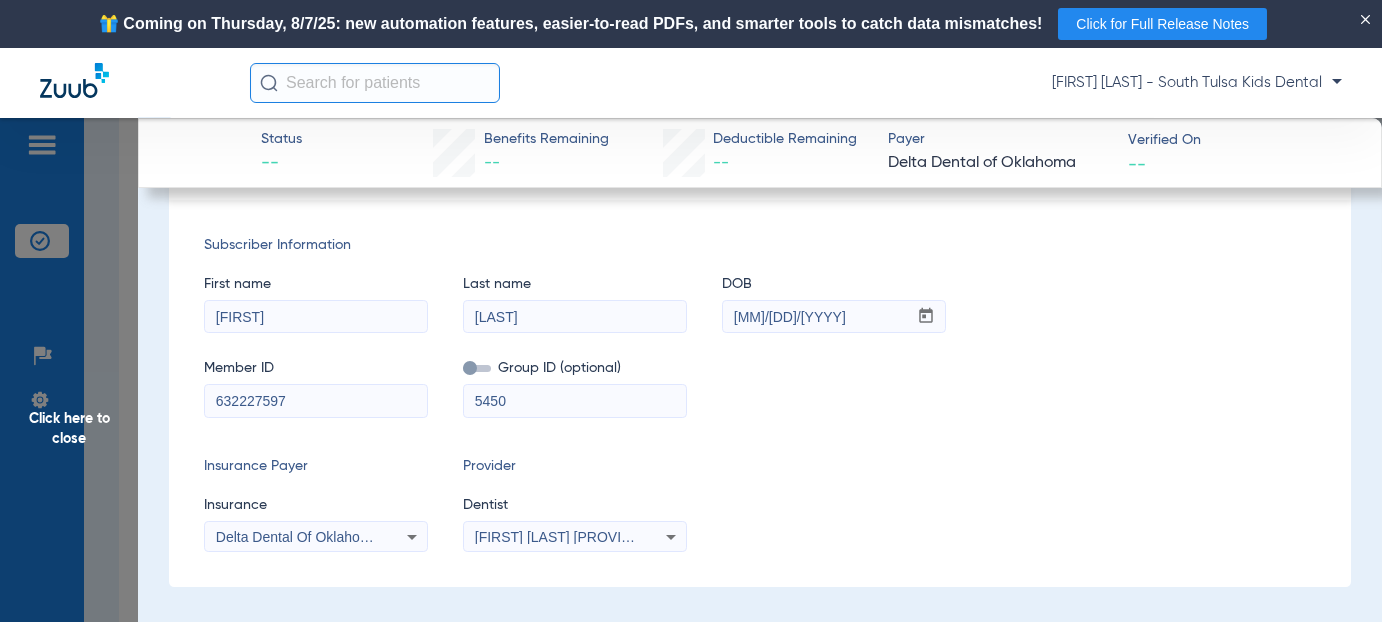 scroll, scrollTop: 0, scrollLeft: 0, axis: both 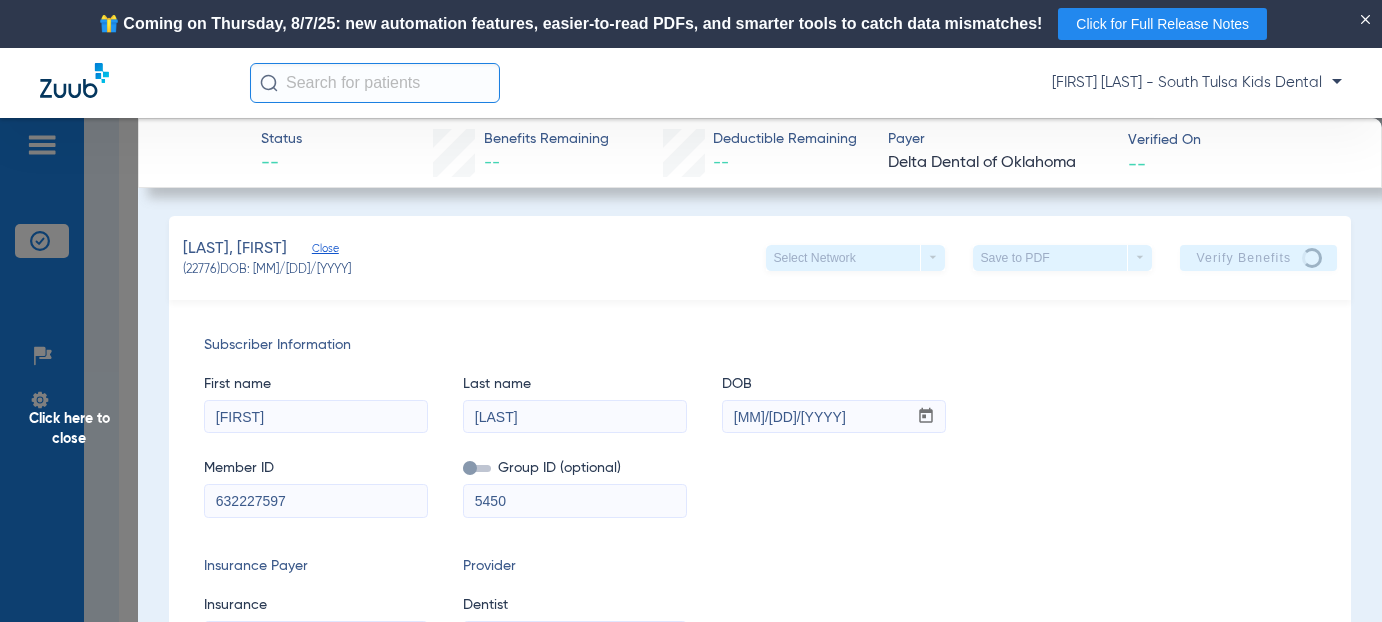click on "Click here to close" 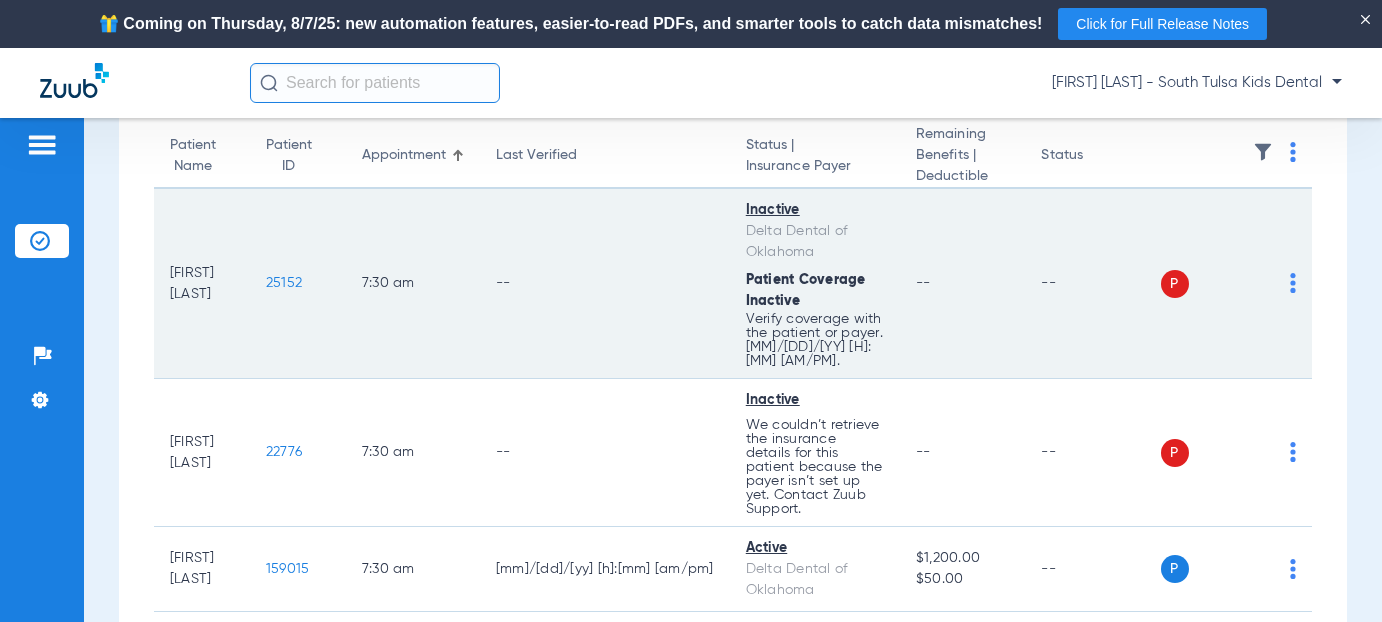 click on "25152" 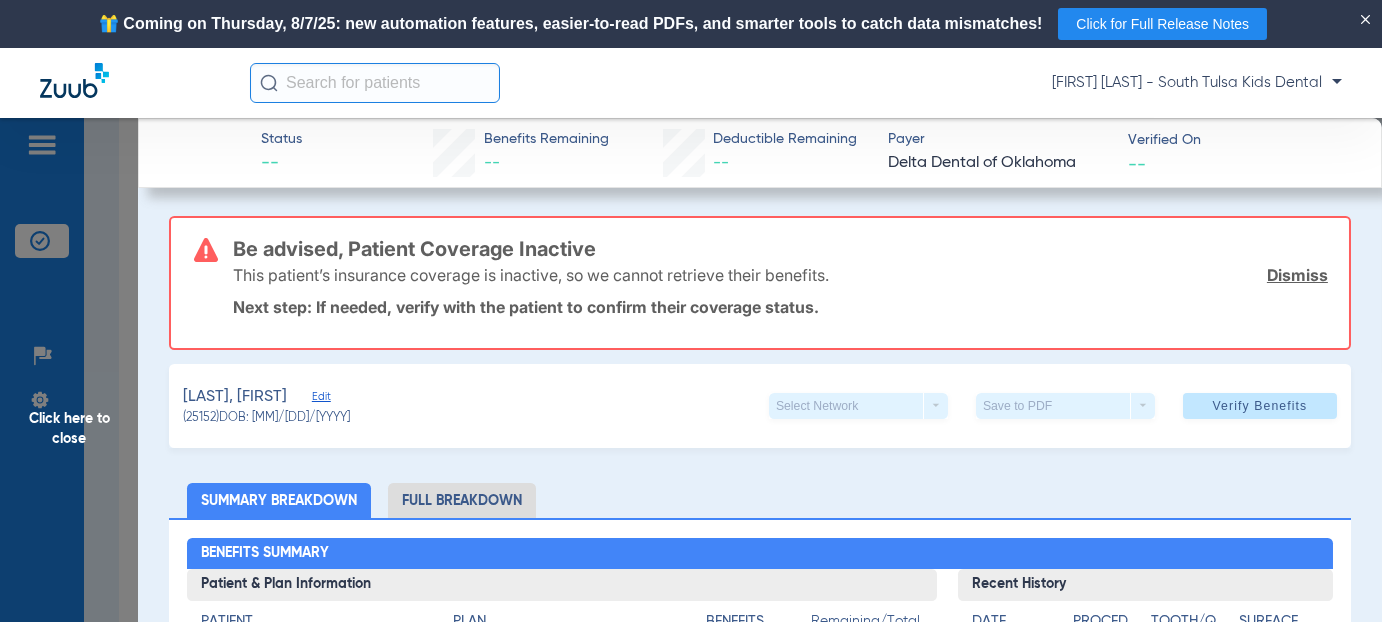 click on "Dismiss" 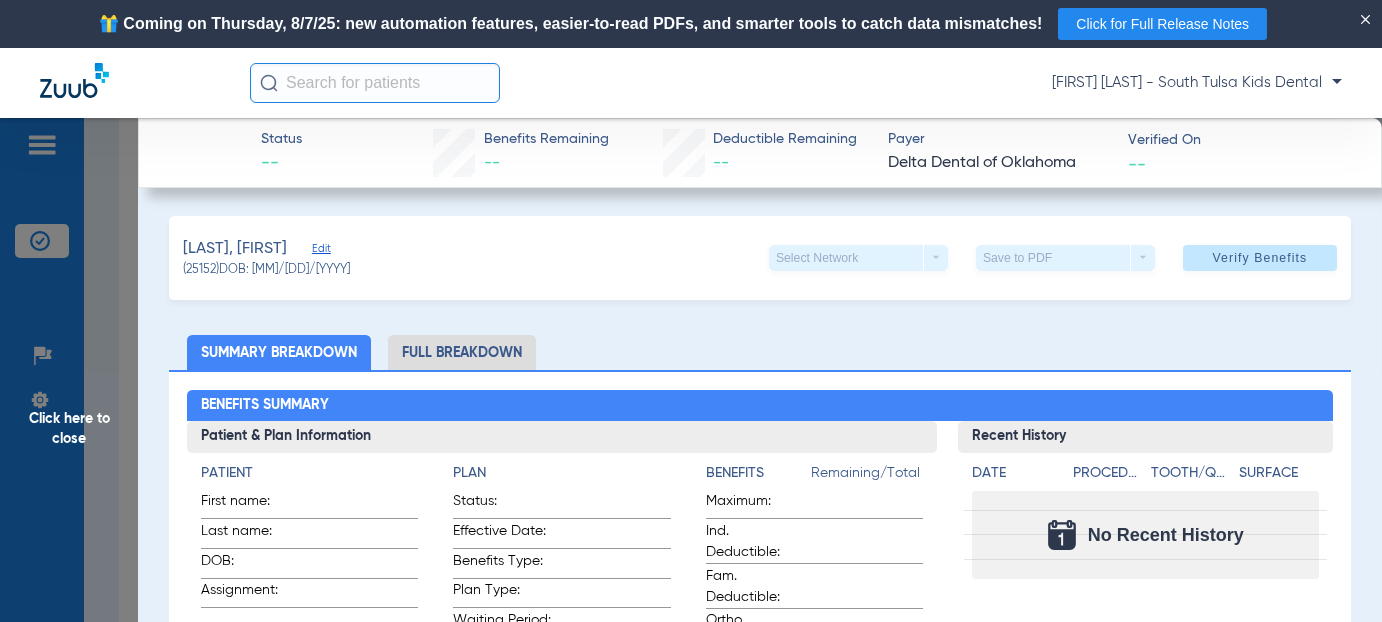 click on "Edit" 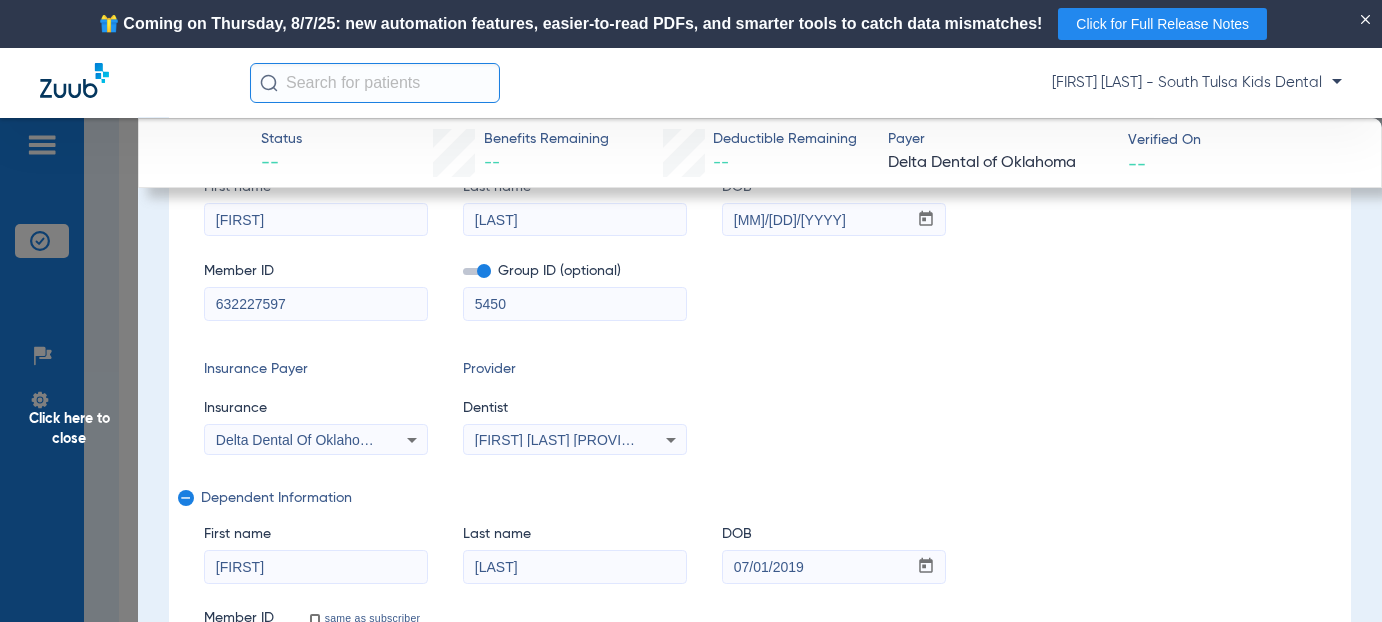 scroll, scrollTop: 200, scrollLeft: 0, axis: vertical 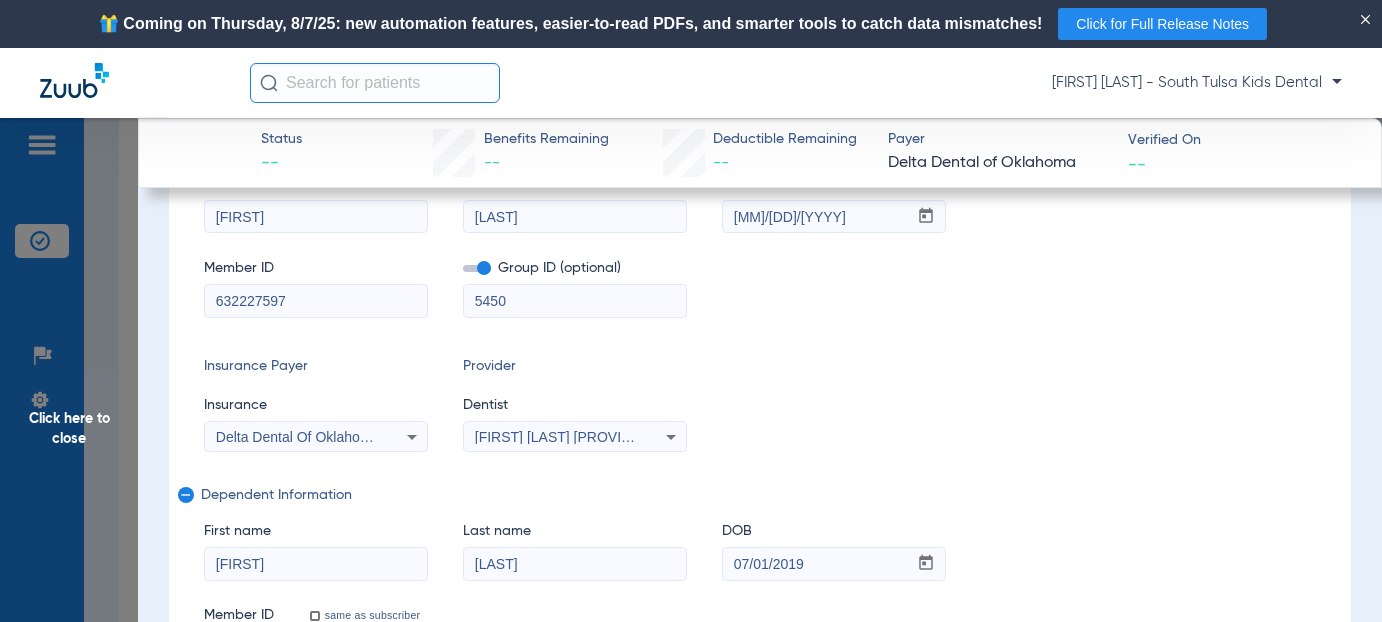 click 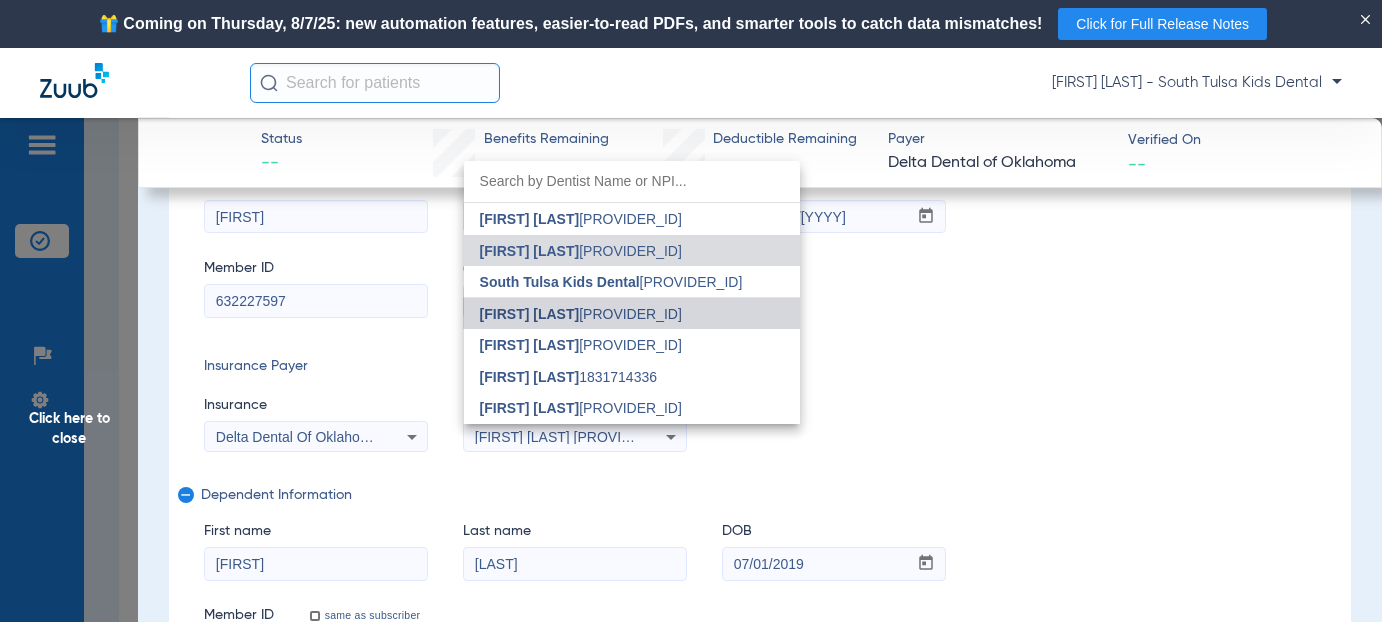 click on "[FIRST] [LAST]" at bounding box center [530, 314] 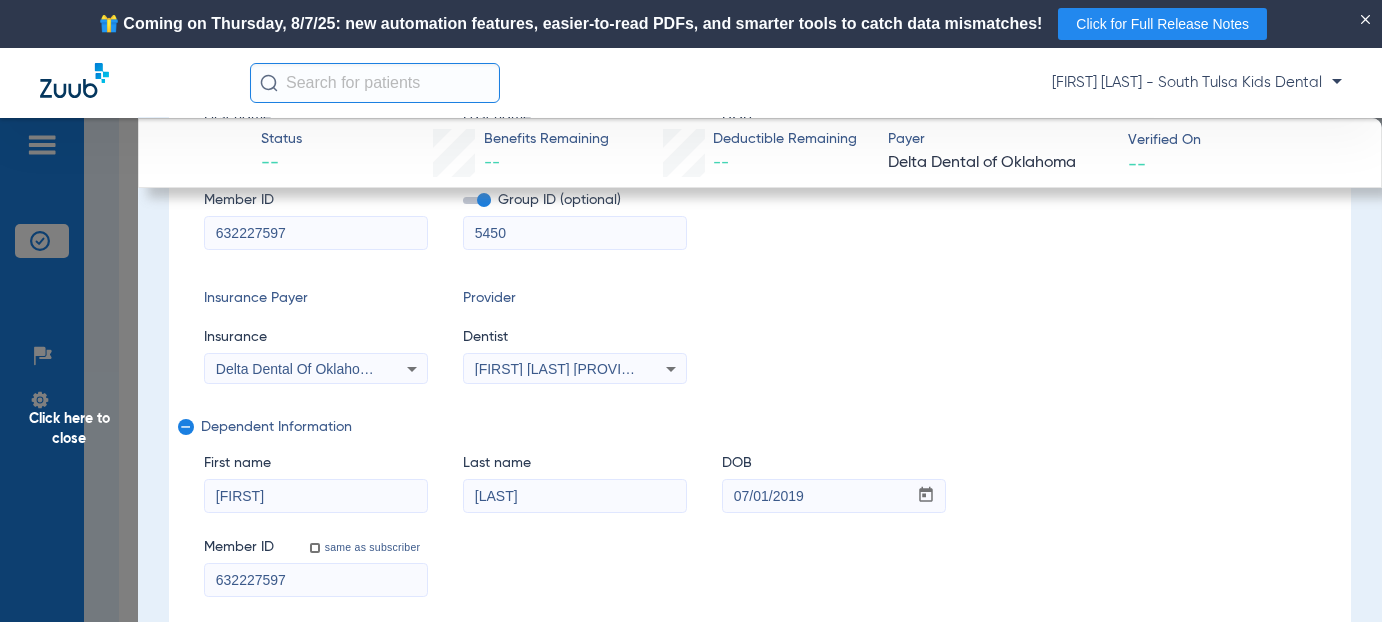 scroll, scrollTop: 400, scrollLeft: 0, axis: vertical 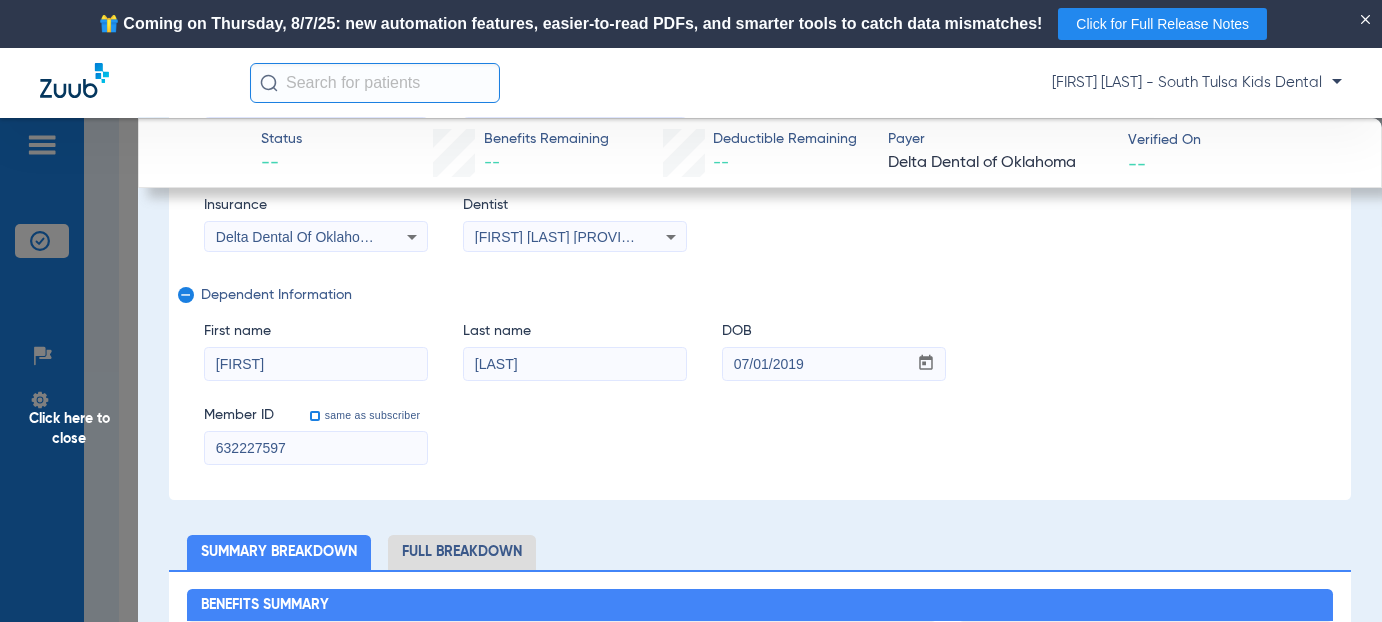 drag, startPoint x: 311, startPoint y: 416, endPoint x: 346, endPoint y: 449, distance: 48.104053 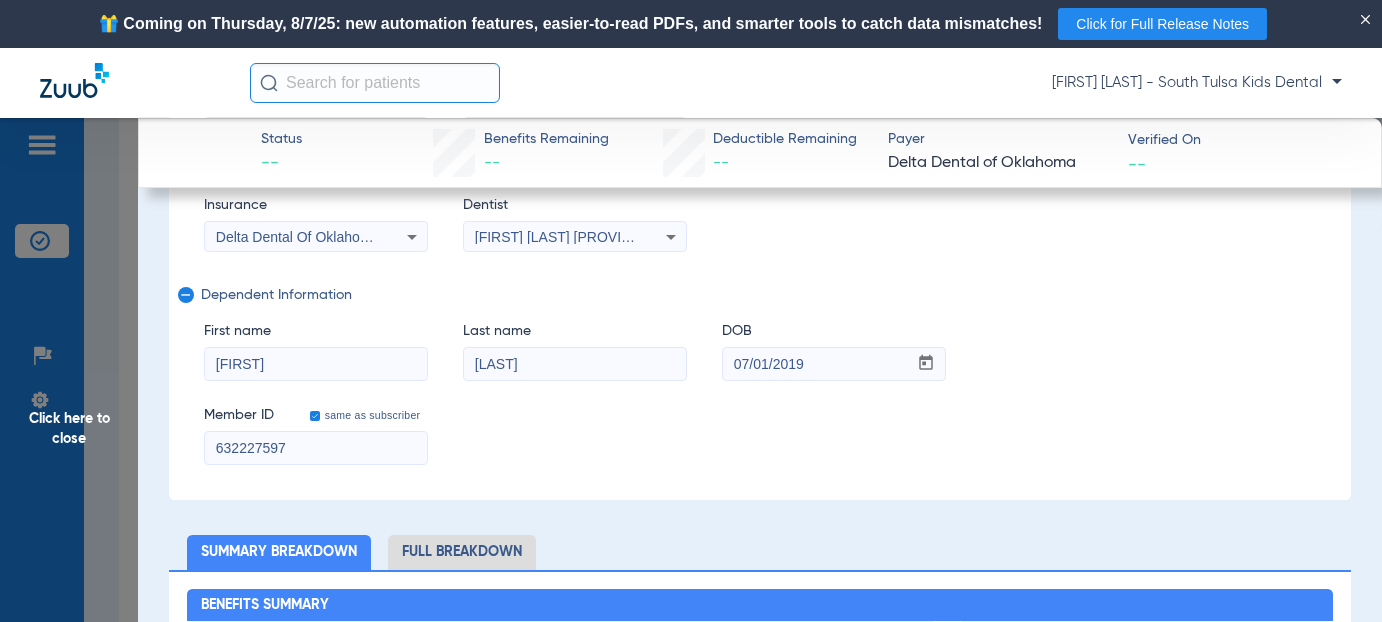 checkbox on "true" 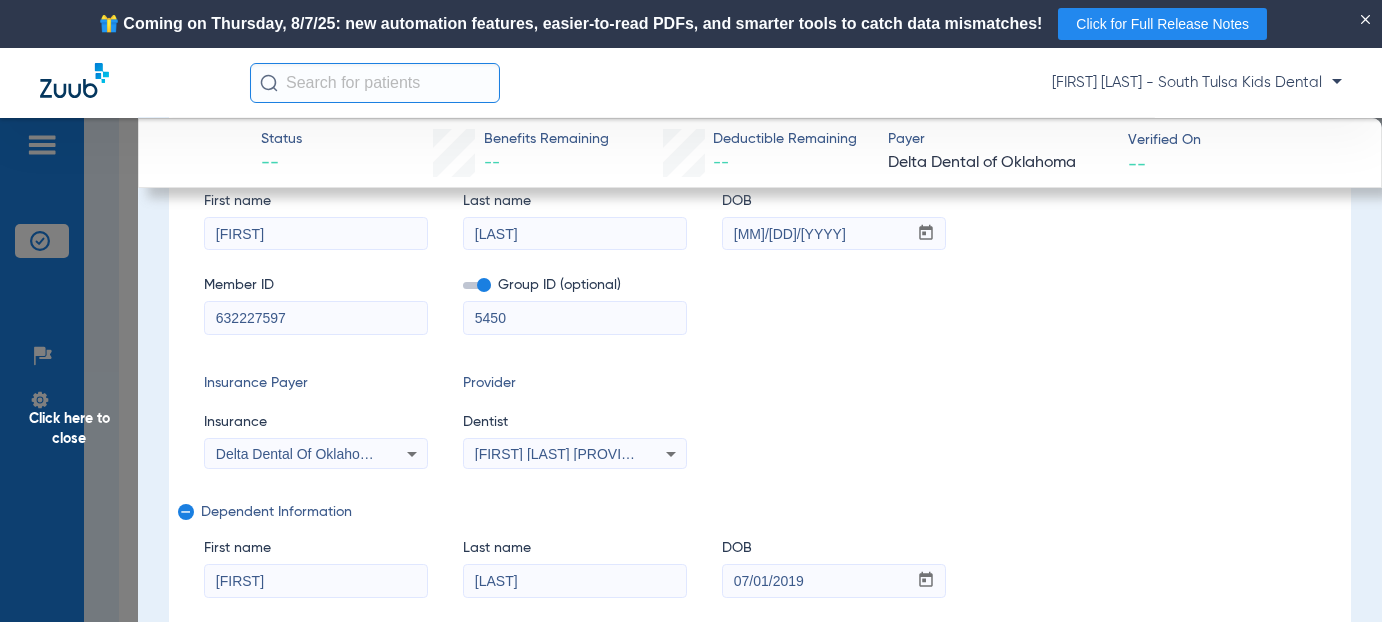 scroll, scrollTop: 0, scrollLeft: 0, axis: both 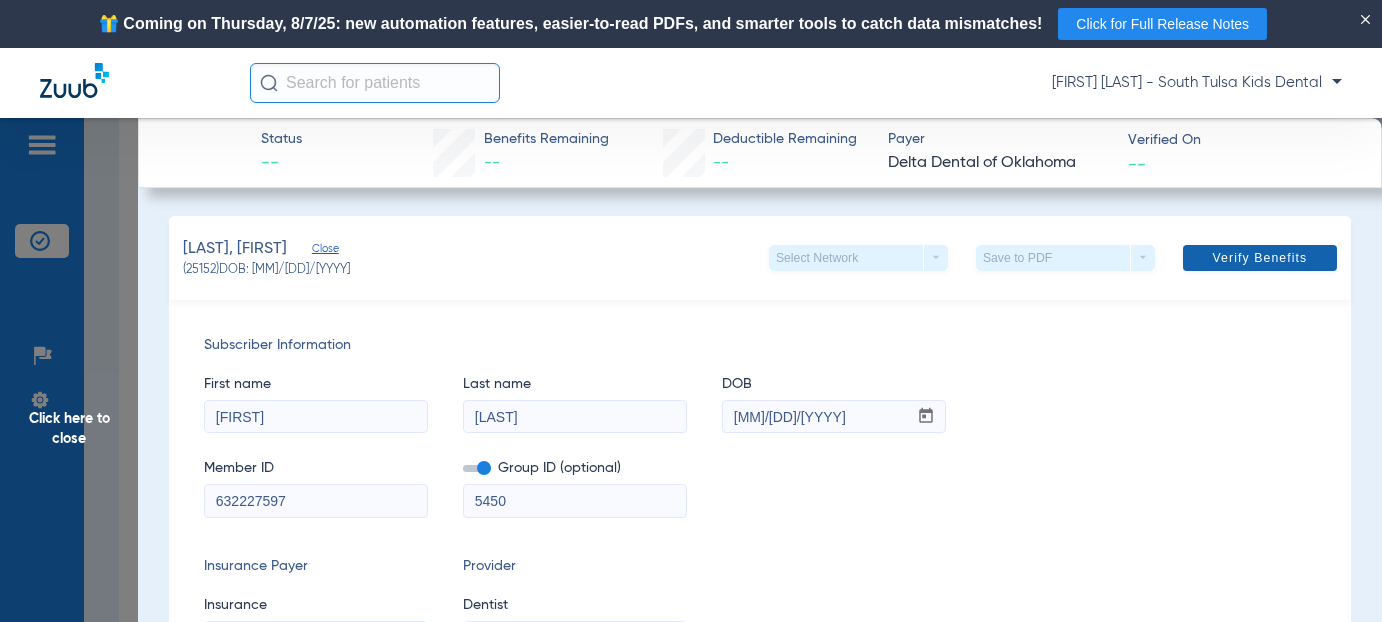click 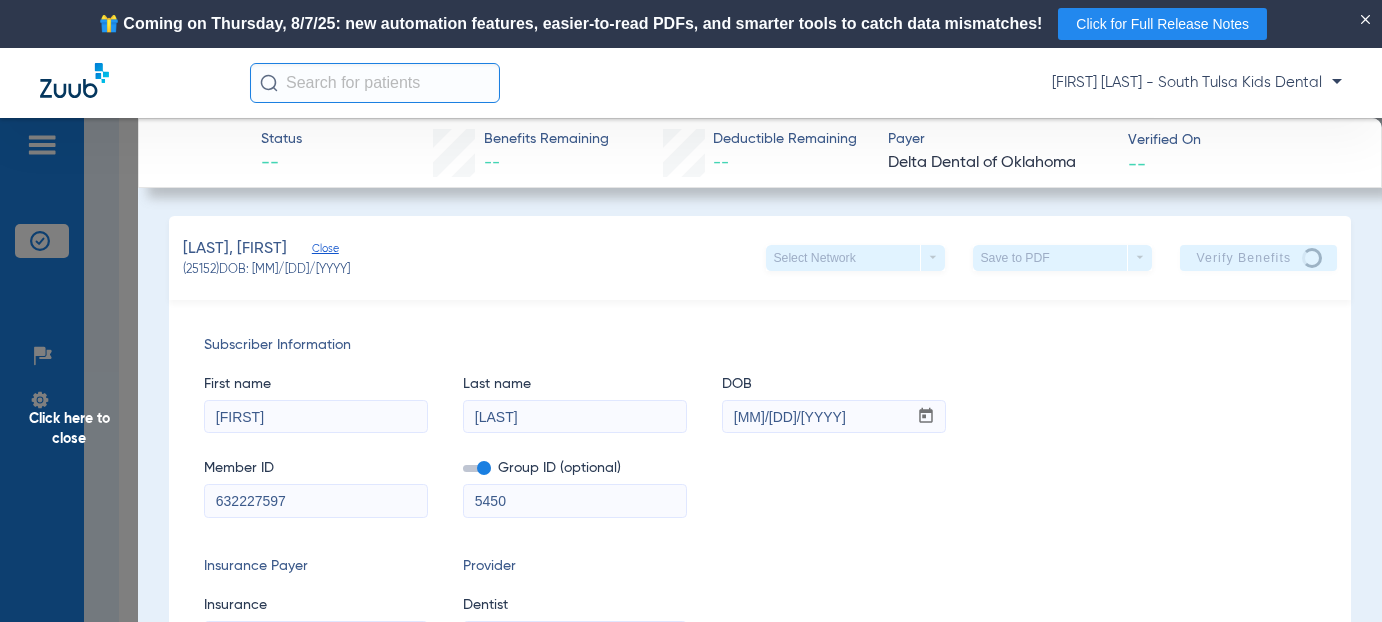 click on "Click here to close" 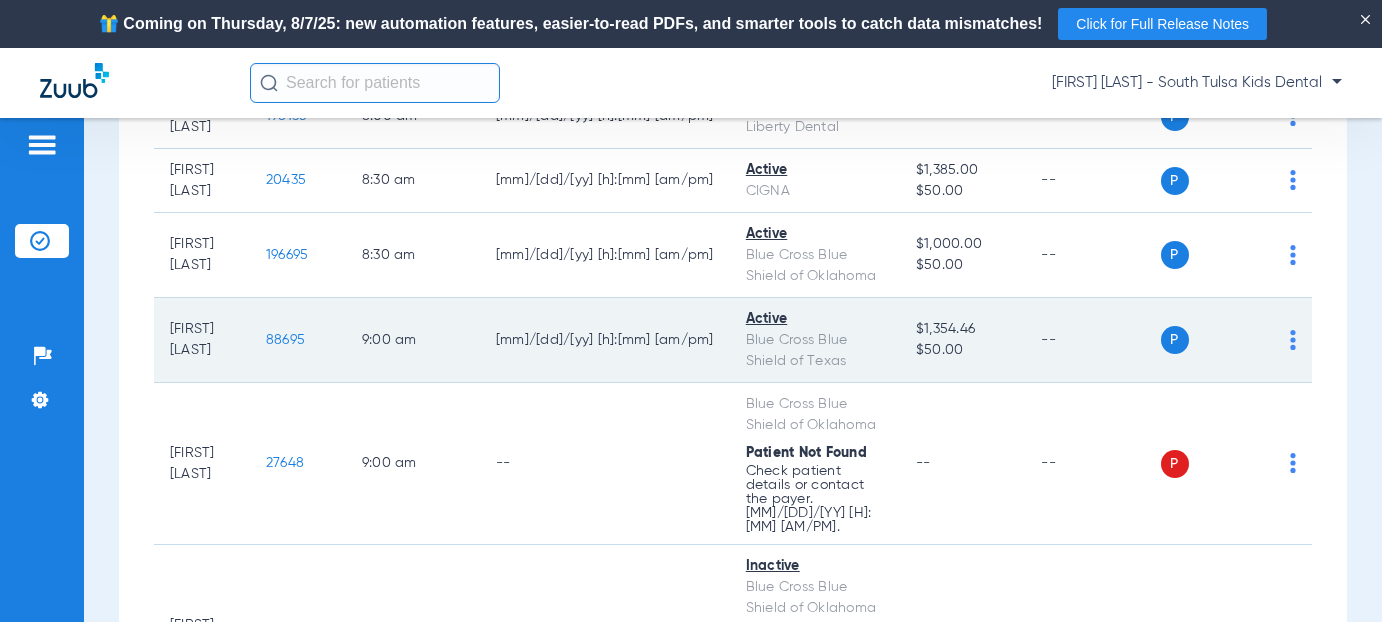 scroll, scrollTop: 1000, scrollLeft: 0, axis: vertical 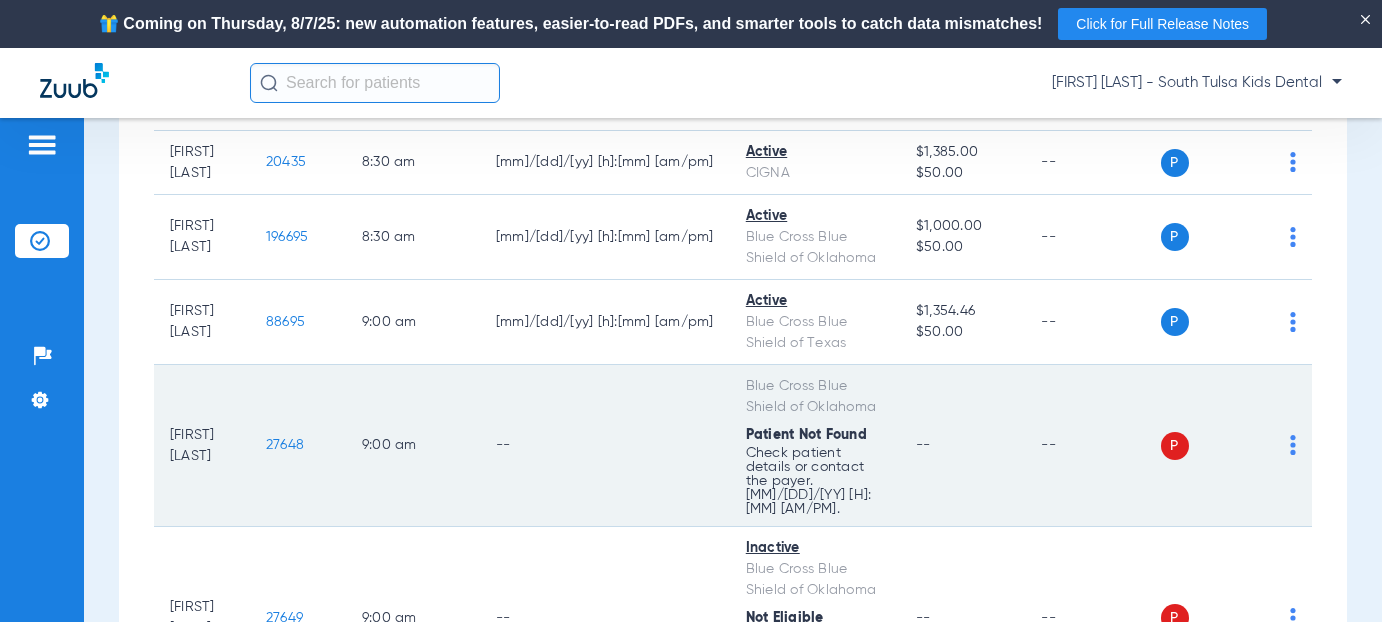 click on "27648" 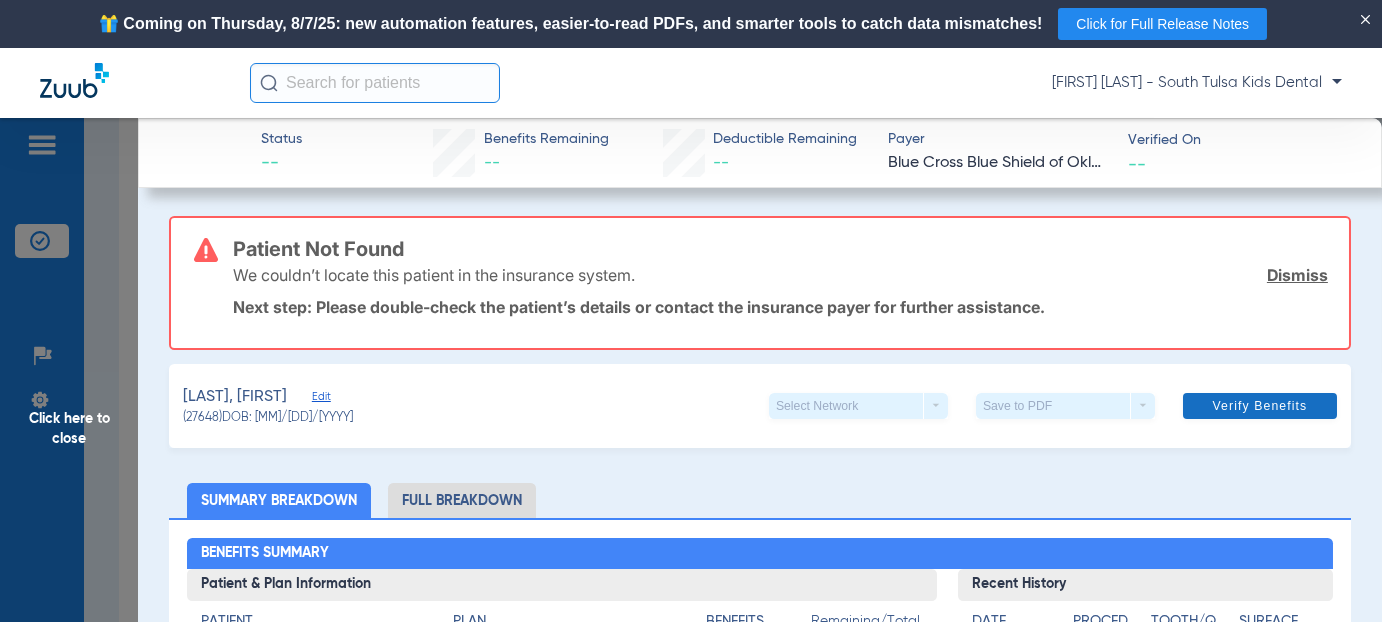 drag, startPoint x: 1294, startPoint y: 271, endPoint x: 1249, endPoint y: 279, distance: 45.705578 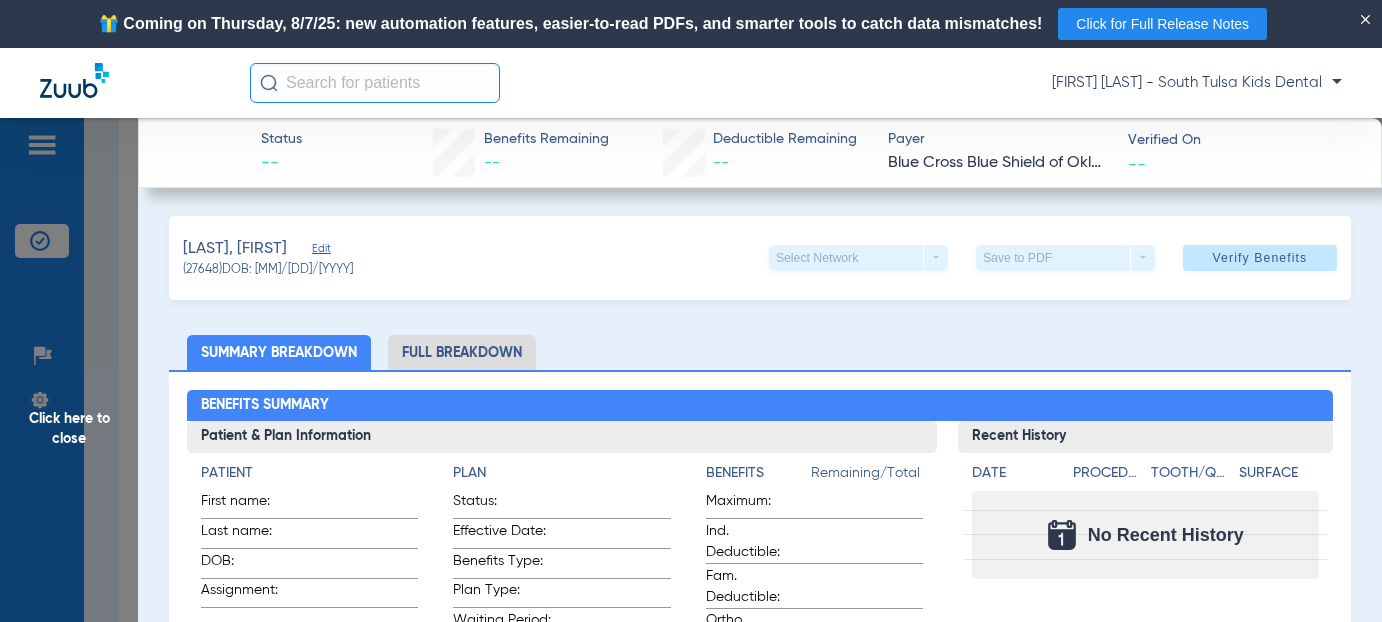 click on "Edit" 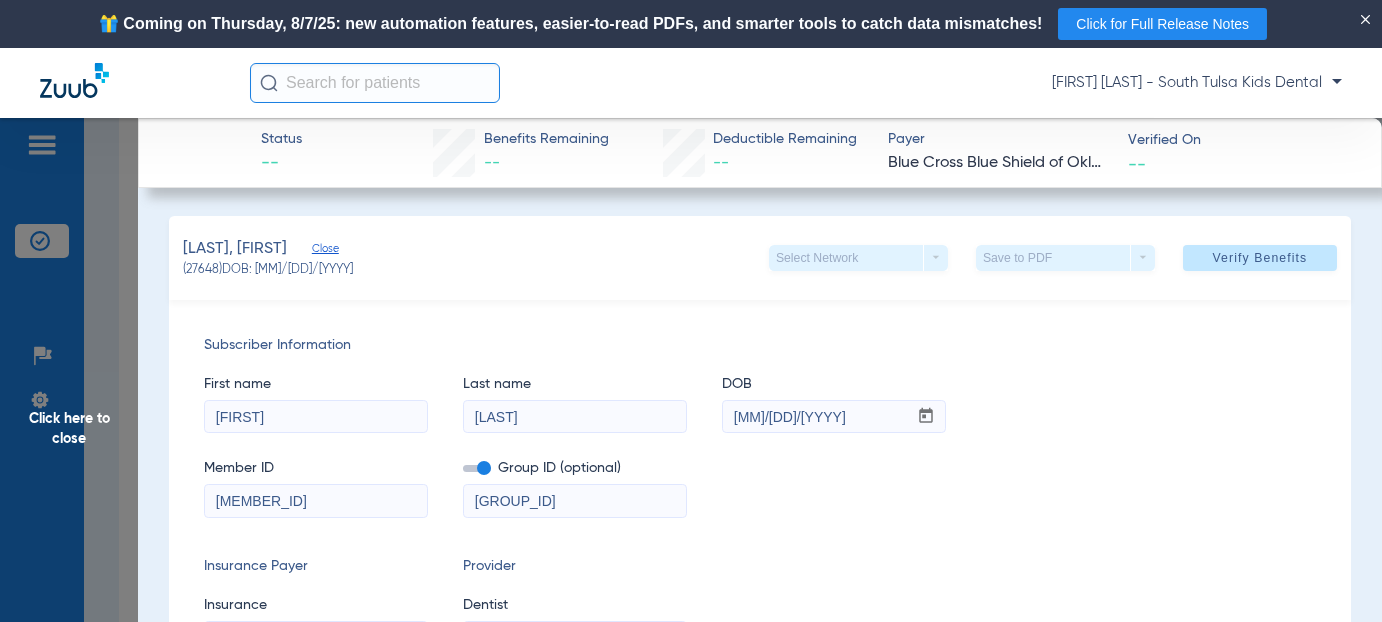 scroll, scrollTop: 100, scrollLeft: 0, axis: vertical 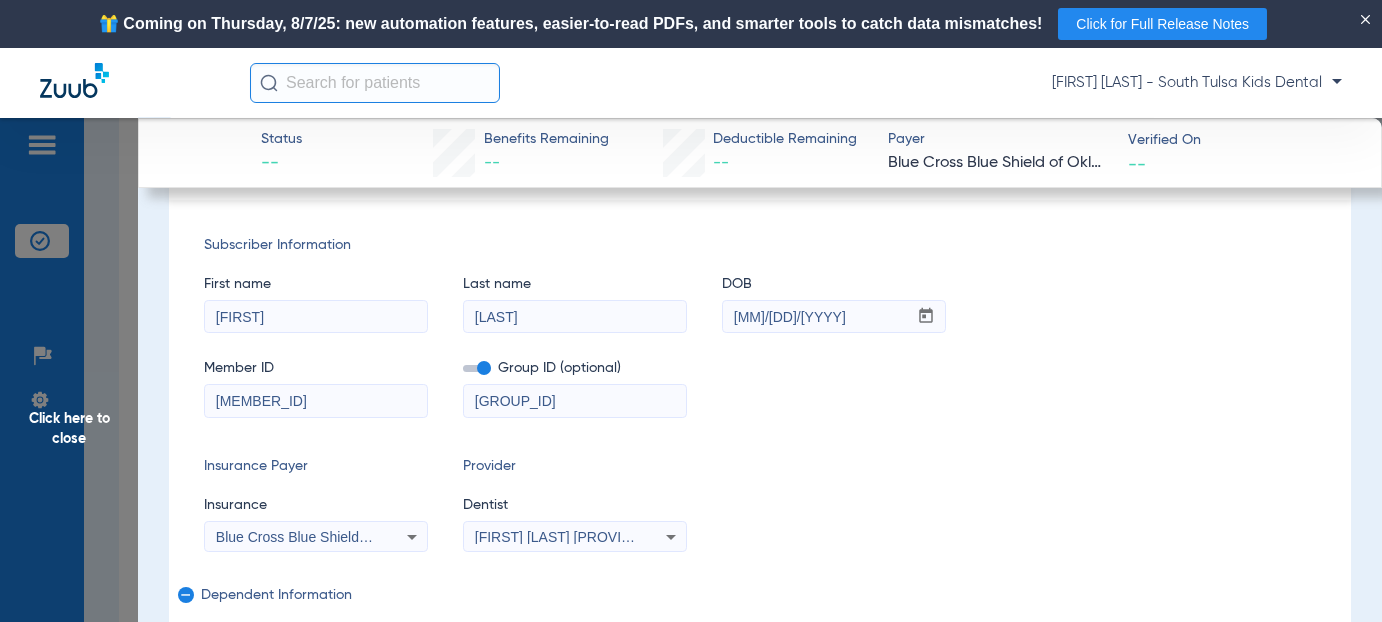 drag, startPoint x: 295, startPoint y: 401, endPoint x: 170, endPoint y: 396, distance: 125.09996 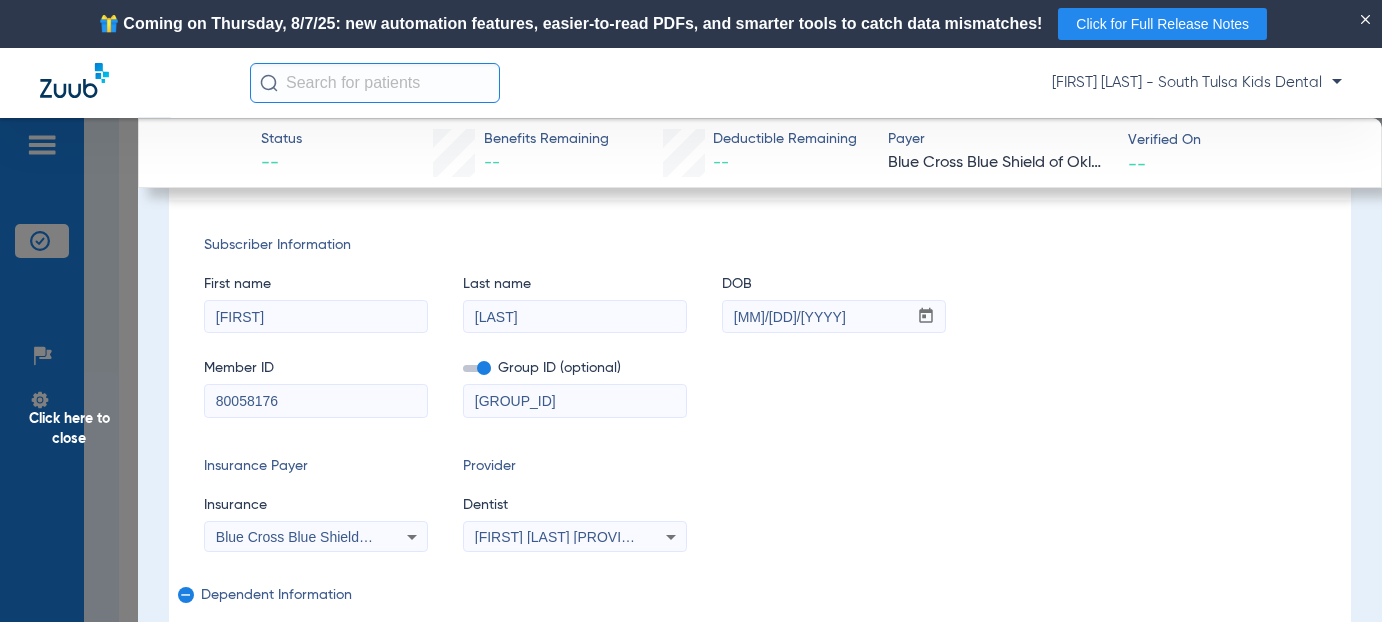 type on "[MEMBER_ID]" 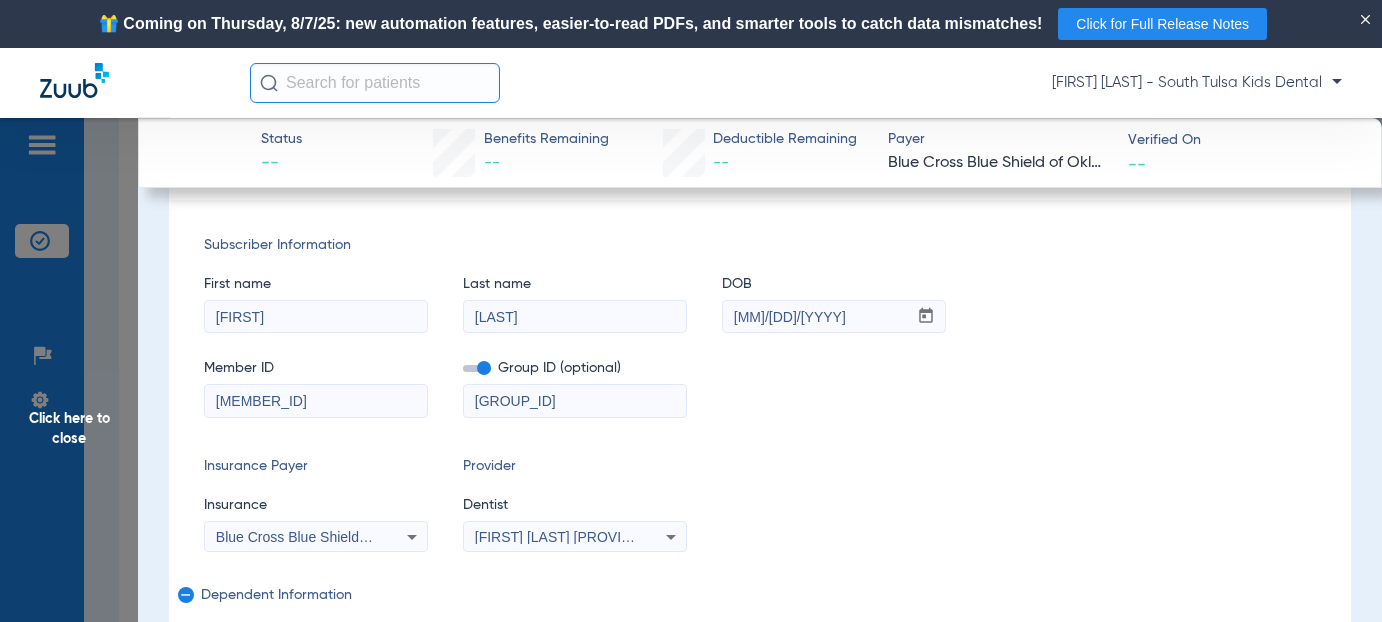 drag, startPoint x: 546, startPoint y: 401, endPoint x: 459, endPoint y: 401, distance: 87 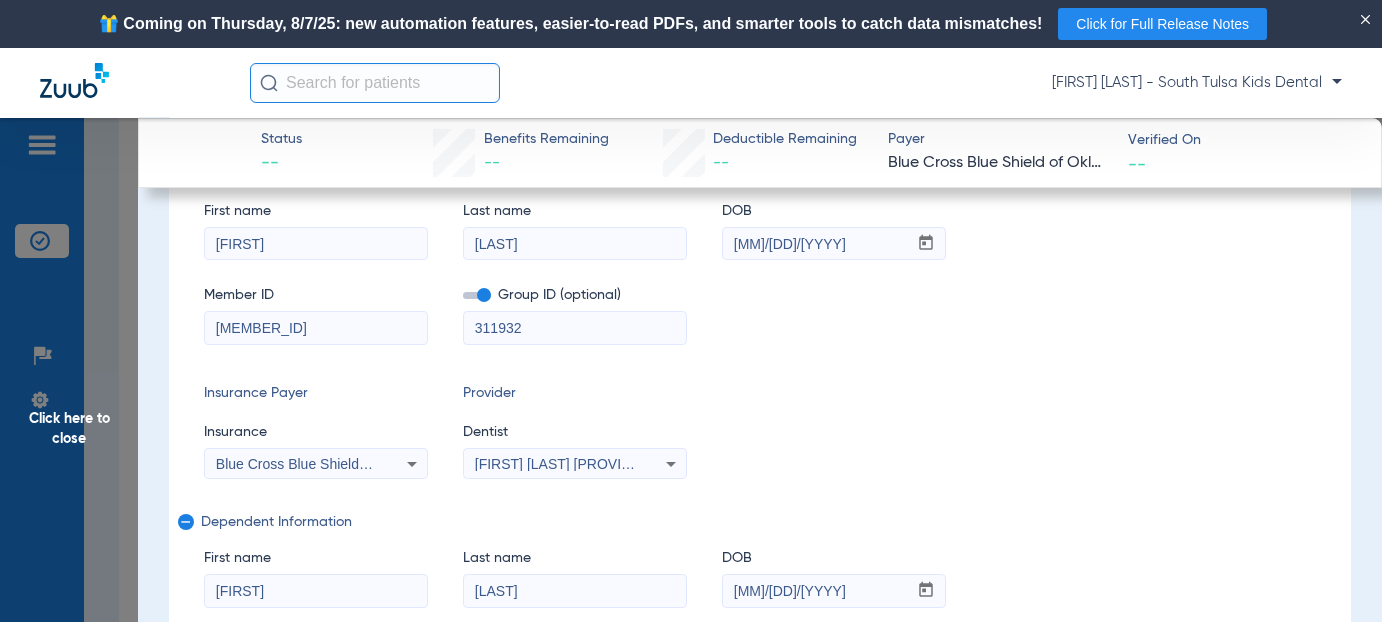 scroll, scrollTop: 200, scrollLeft: 0, axis: vertical 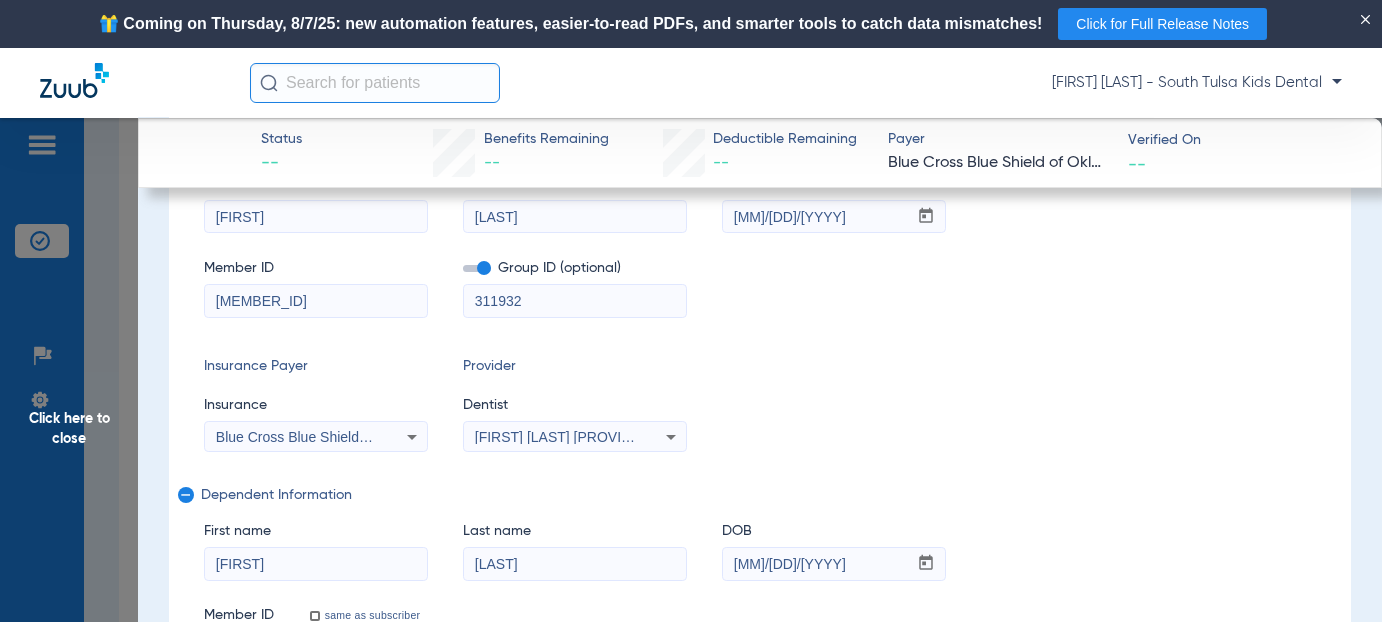 type on "311932" 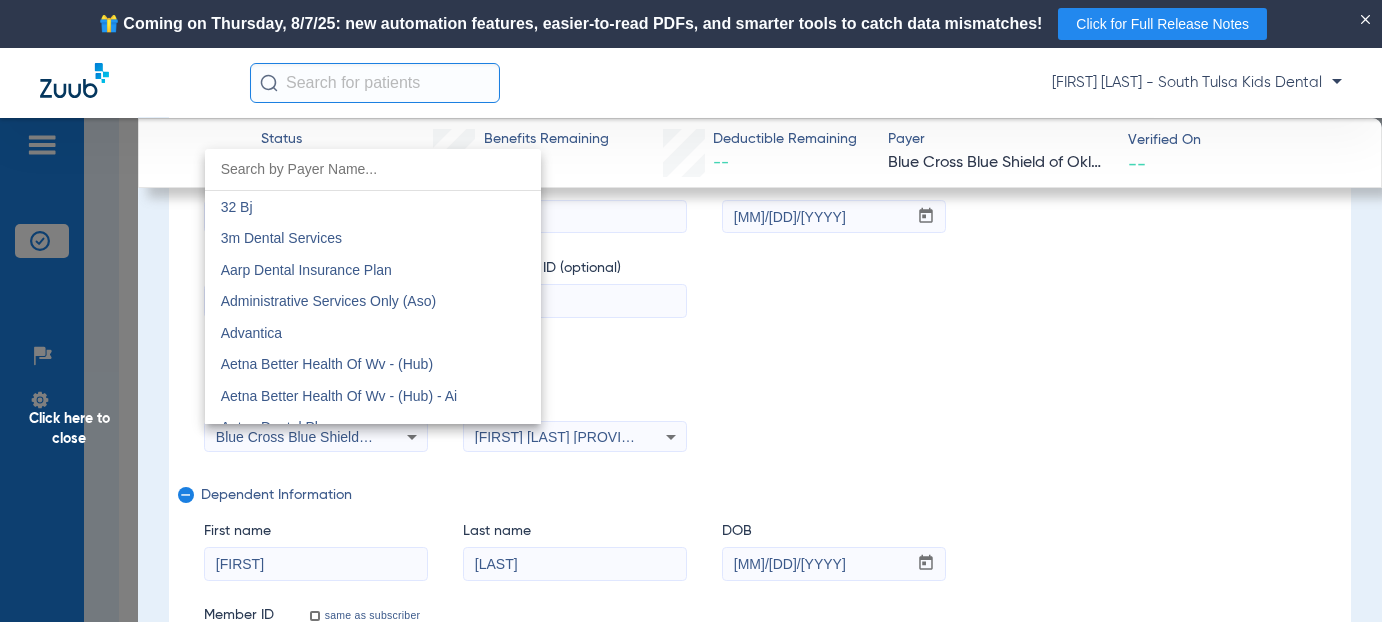 scroll, scrollTop: 2033, scrollLeft: 0, axis: vertical 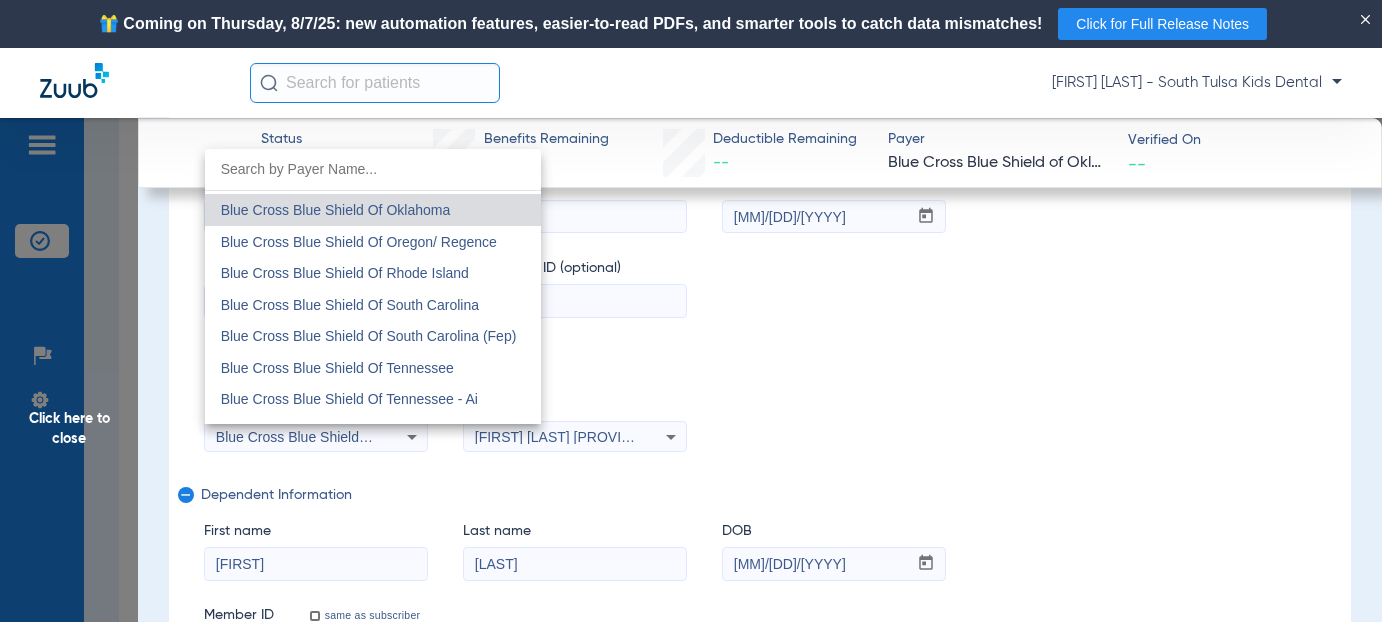 drag, startPoint x: 564, startPoint y: 440, endPoint x: 630, endPoint y: 447, distance: 66.37017 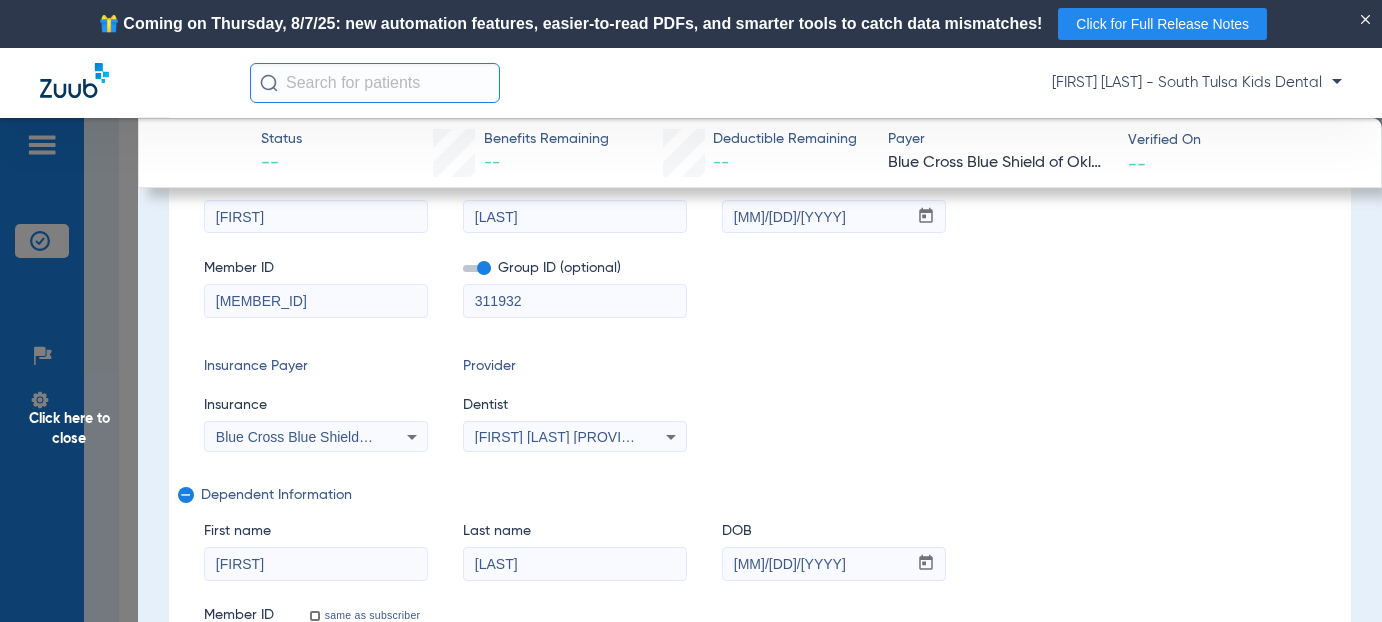 click 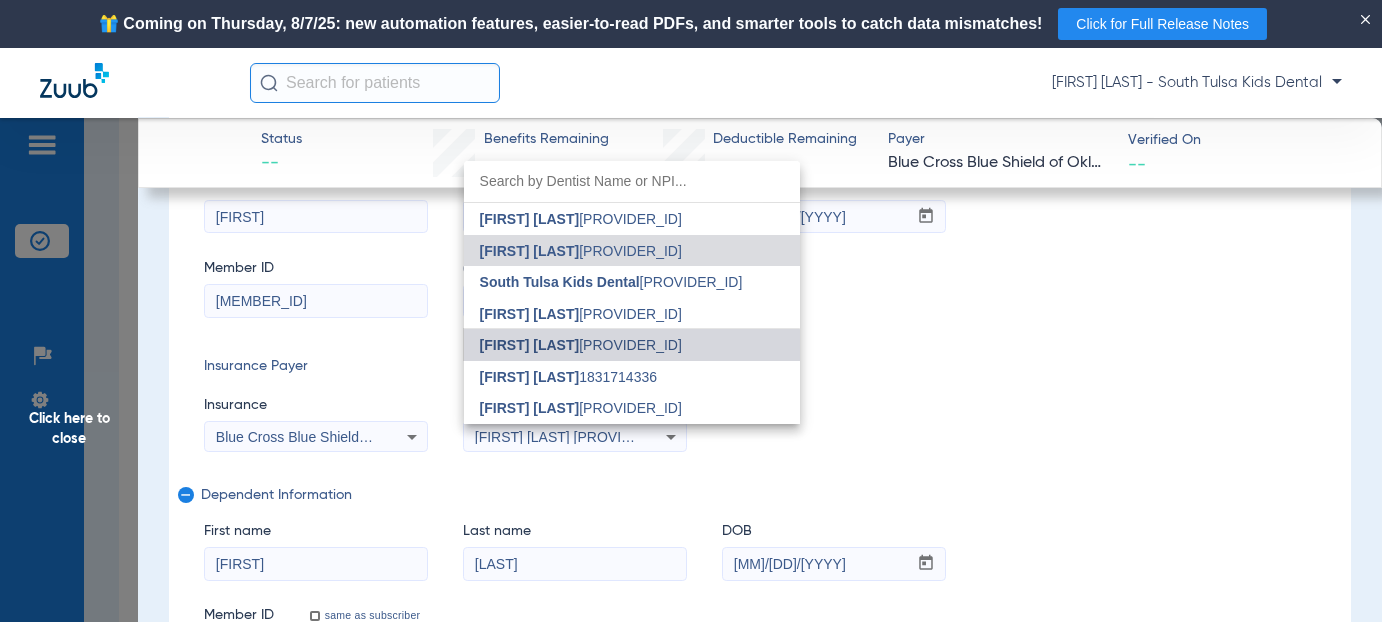click on "[FIRST] [LAST]" at bounding box center (530, 345) 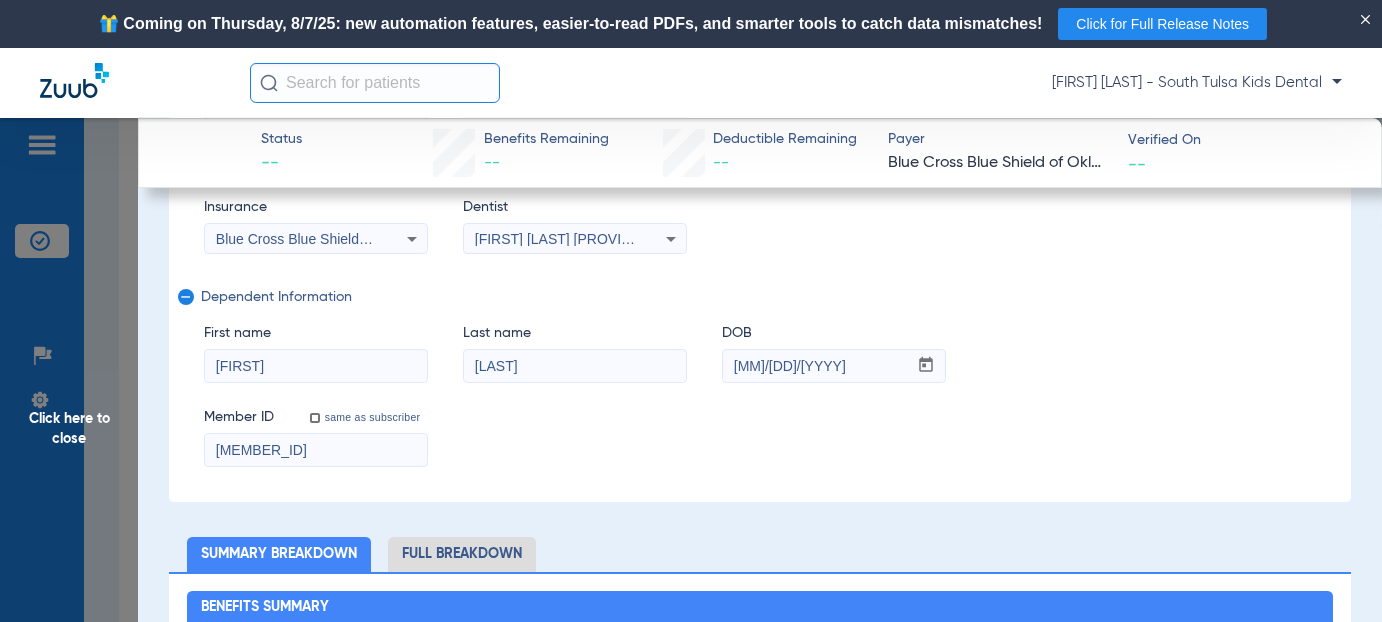 scroll, scrollTop: 400, scrollLeft: 0, axis: vertical 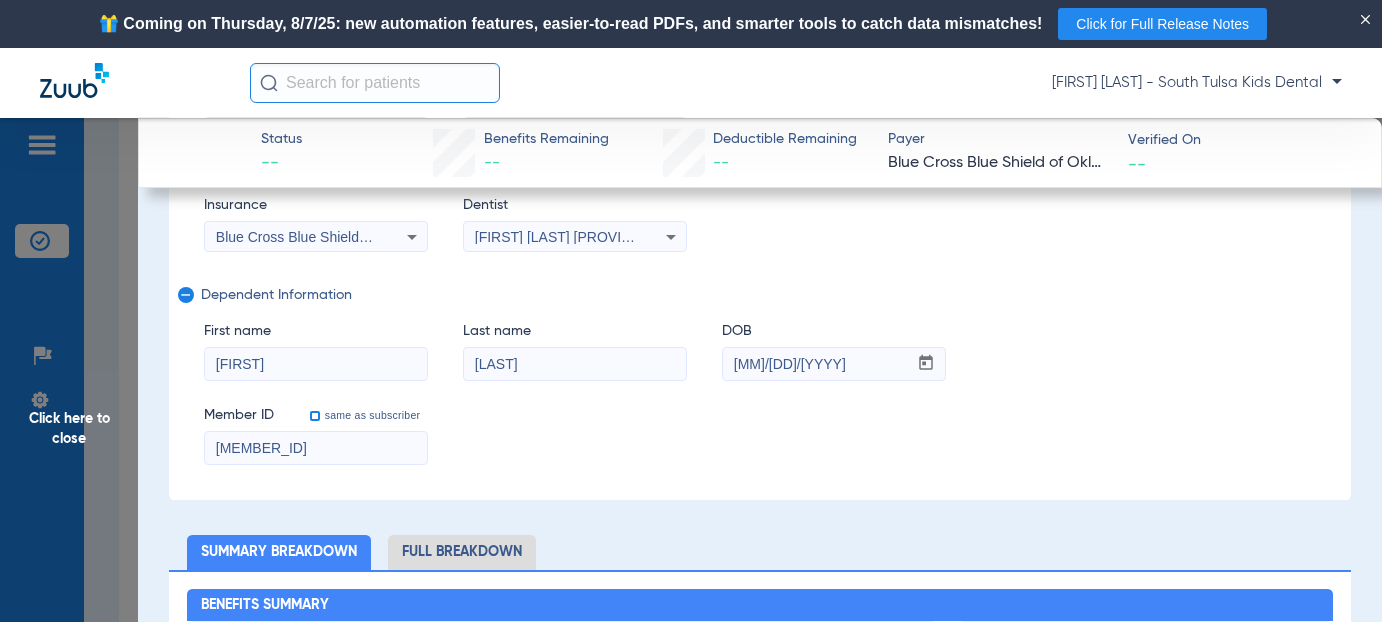 click on "same as subscriber" at bounding box center [326, 427] 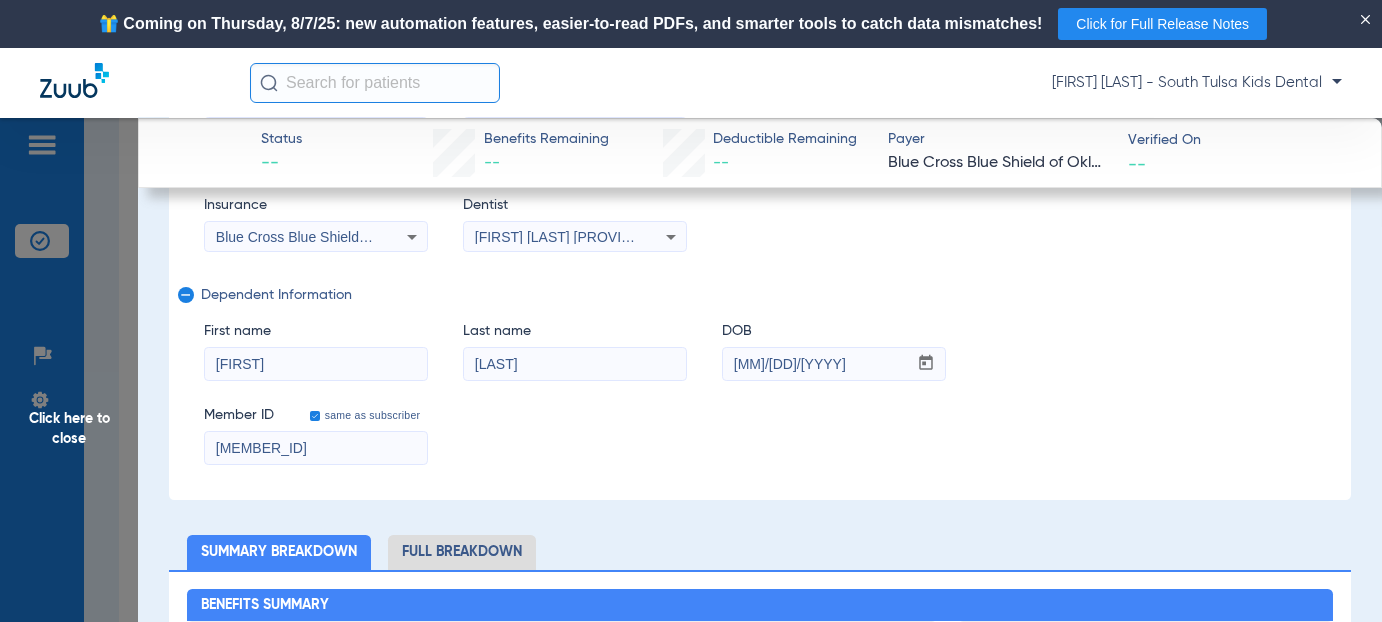 checkbox on "true" 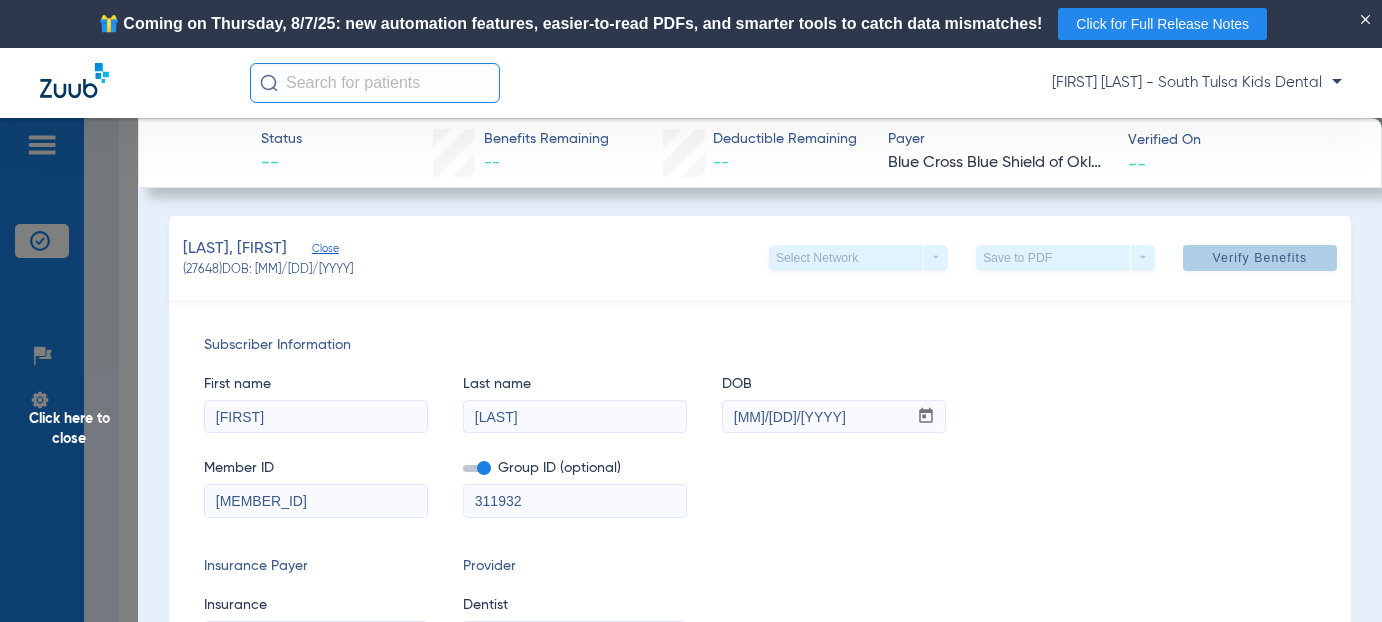 drag, startPoint x: 1184, startPoint y: 250, endPoint x: 991, endPoint y: 294, distance: 197.95201 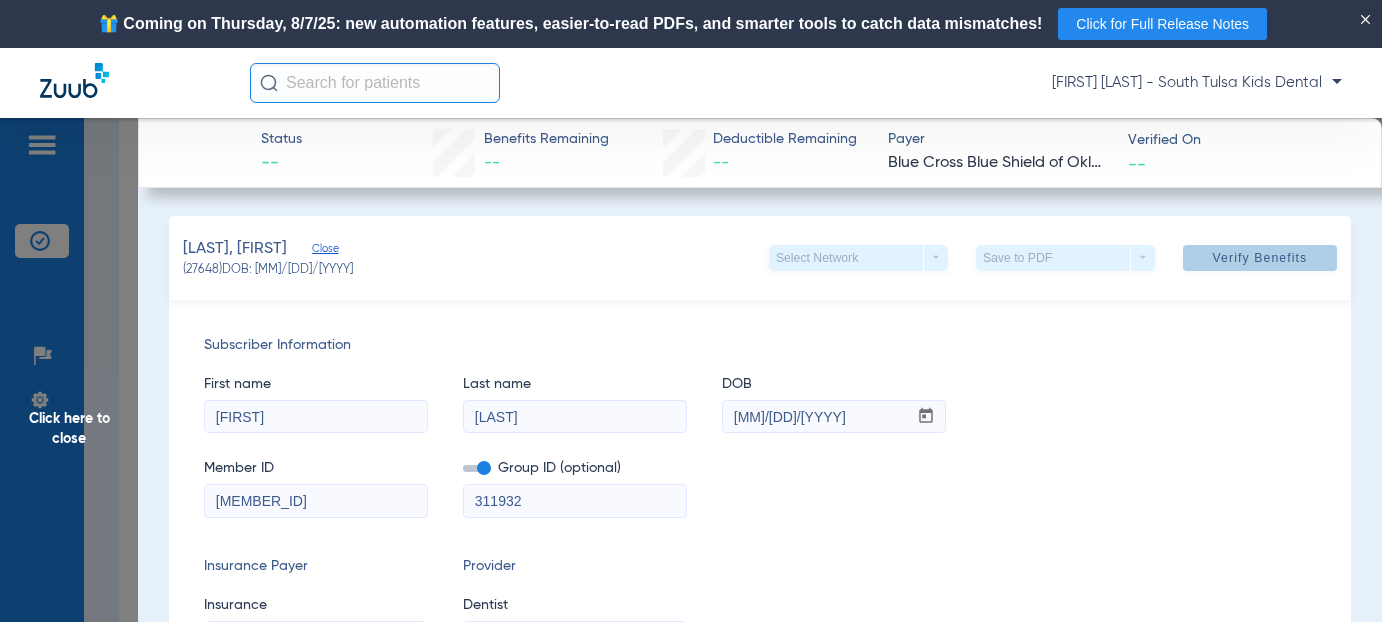 click 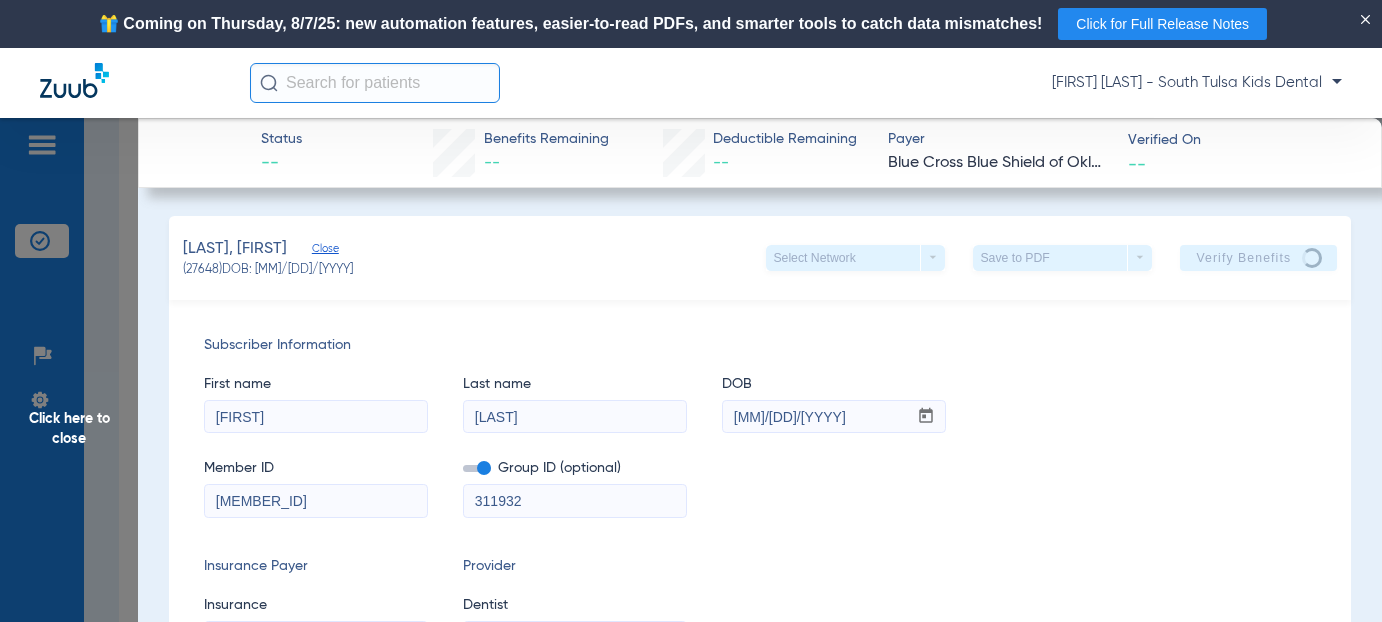 click on "Click here to close" 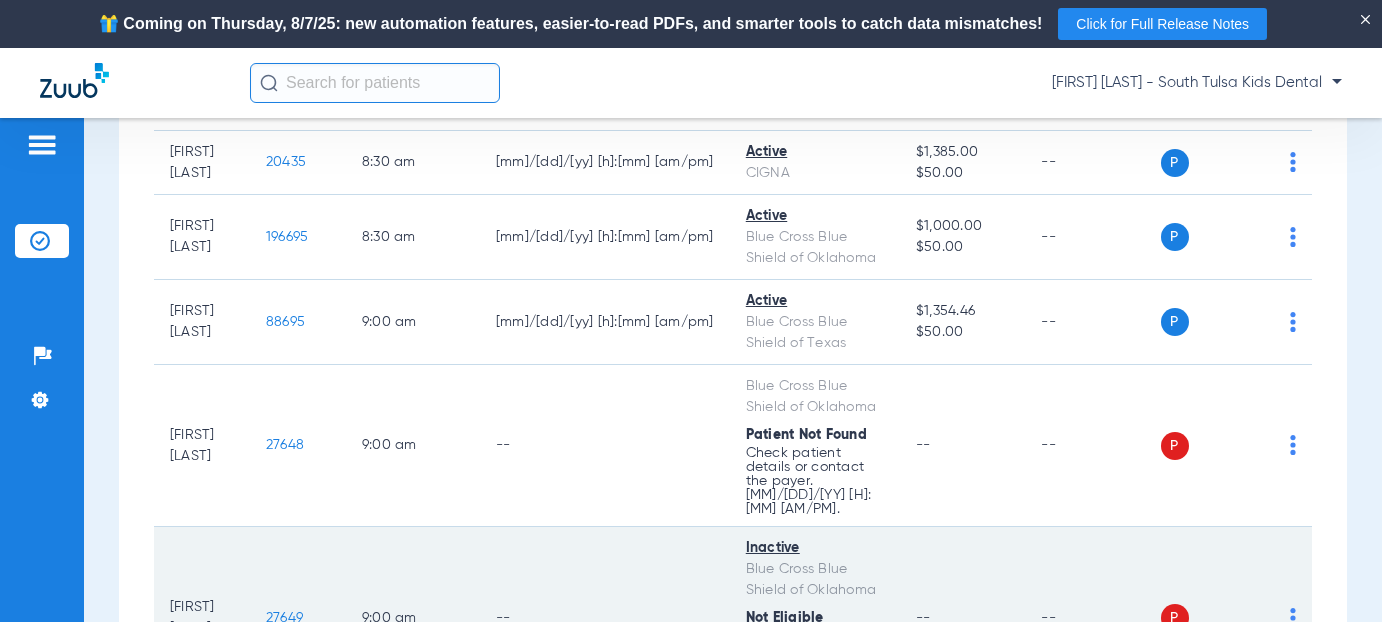 click on "27649" 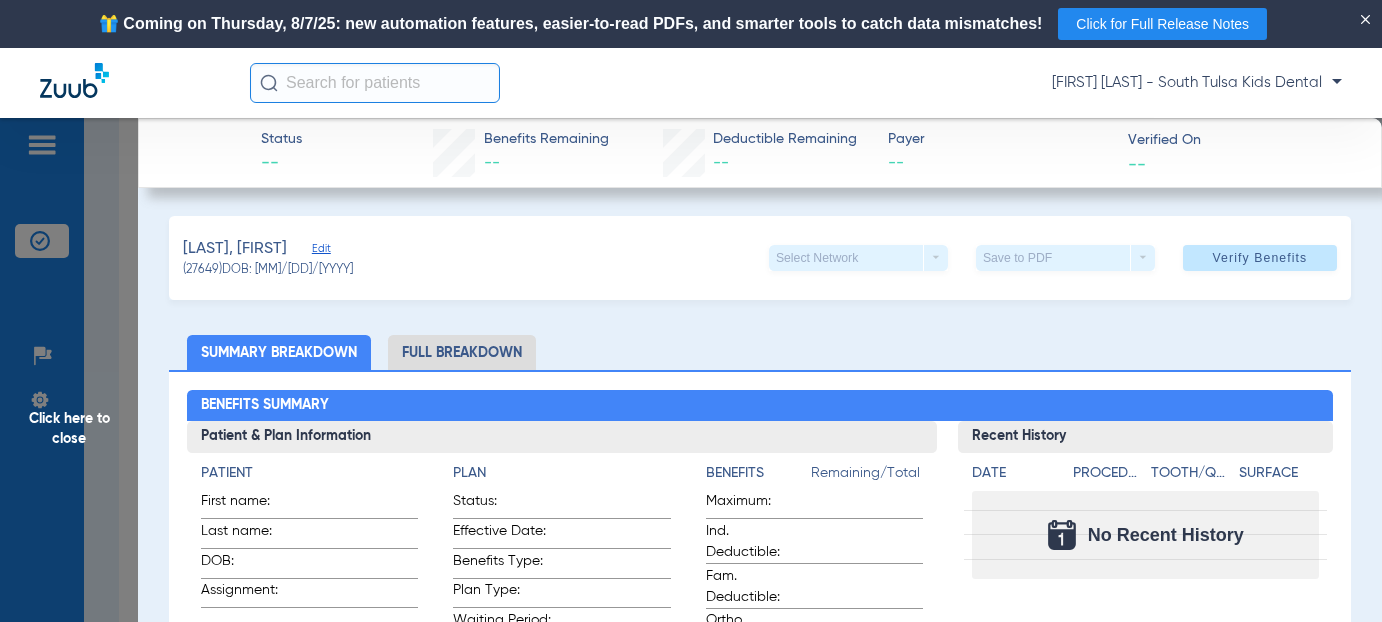 click on "Edit" 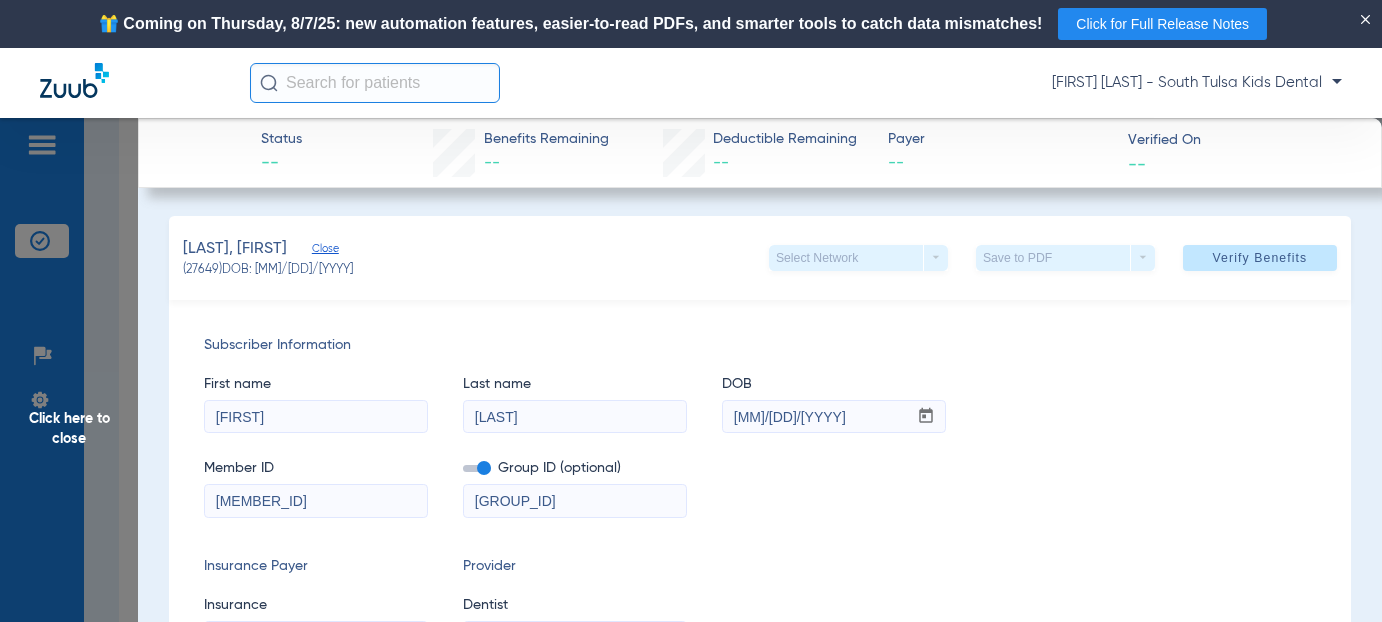 drag, startPoint x: 282, startPoint y: 414, endPoint x: 299, endPoint y: 423, distance: 19.235384 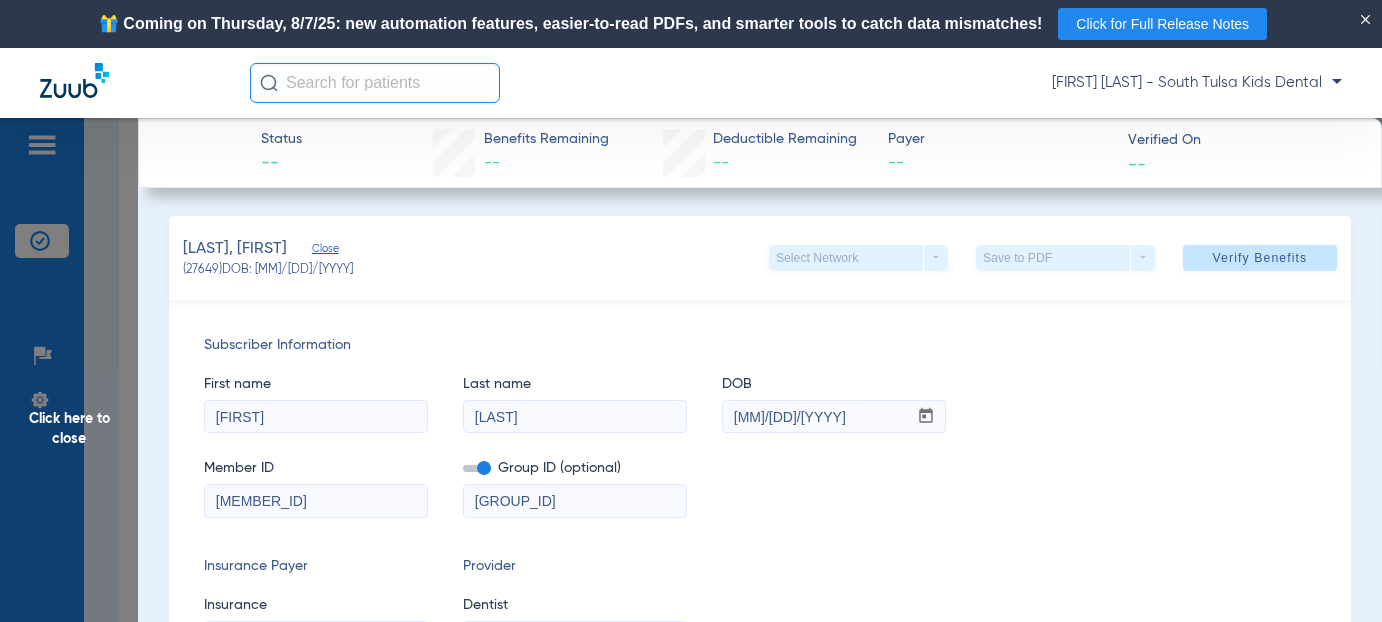 click on "[FIRST]" at bounding box center [316, 417] 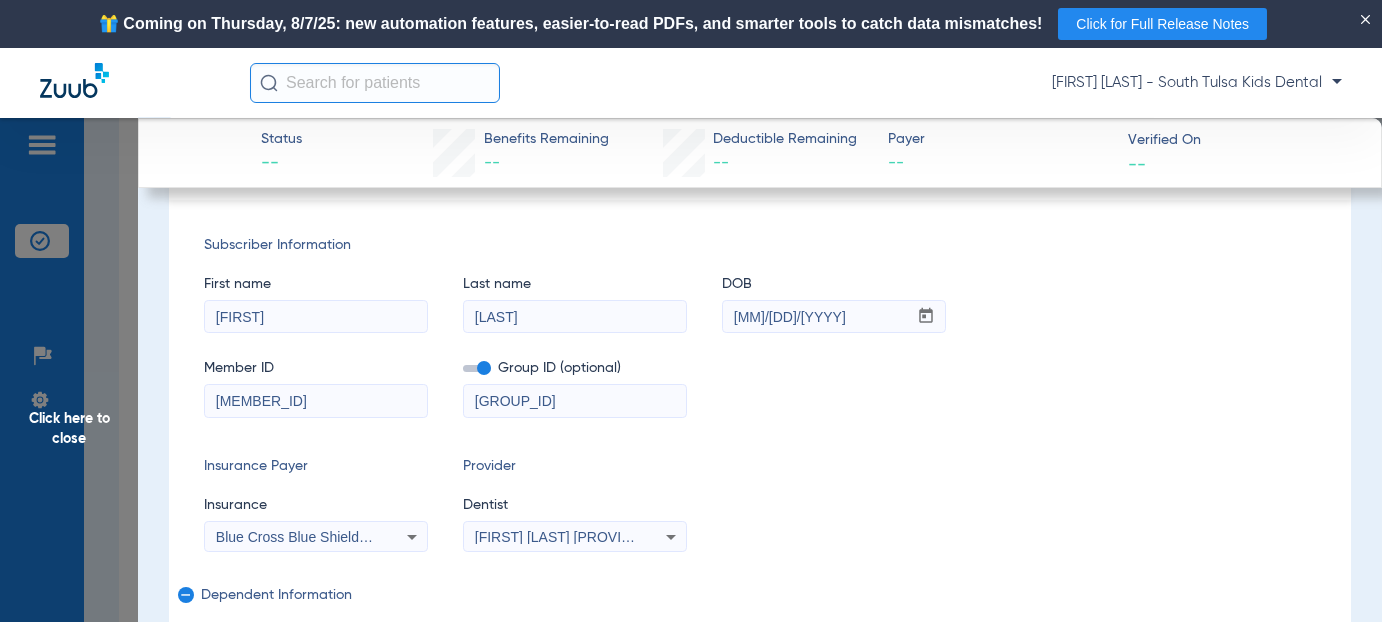 drag, startPoint x: 533, startPoint y: 403, endPoint x: 448, endPoint y: 398, distance: 85.146935 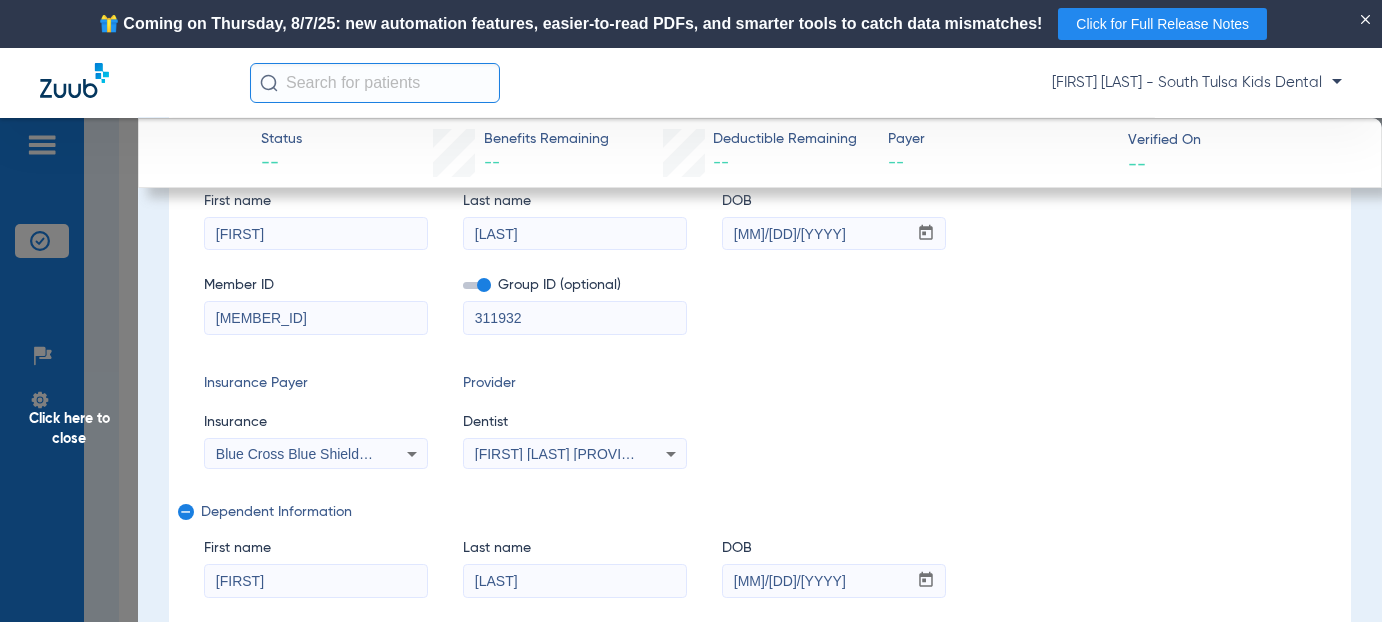 scroll, scrollTop: 200, scrollLeft: 0, axis: vertical 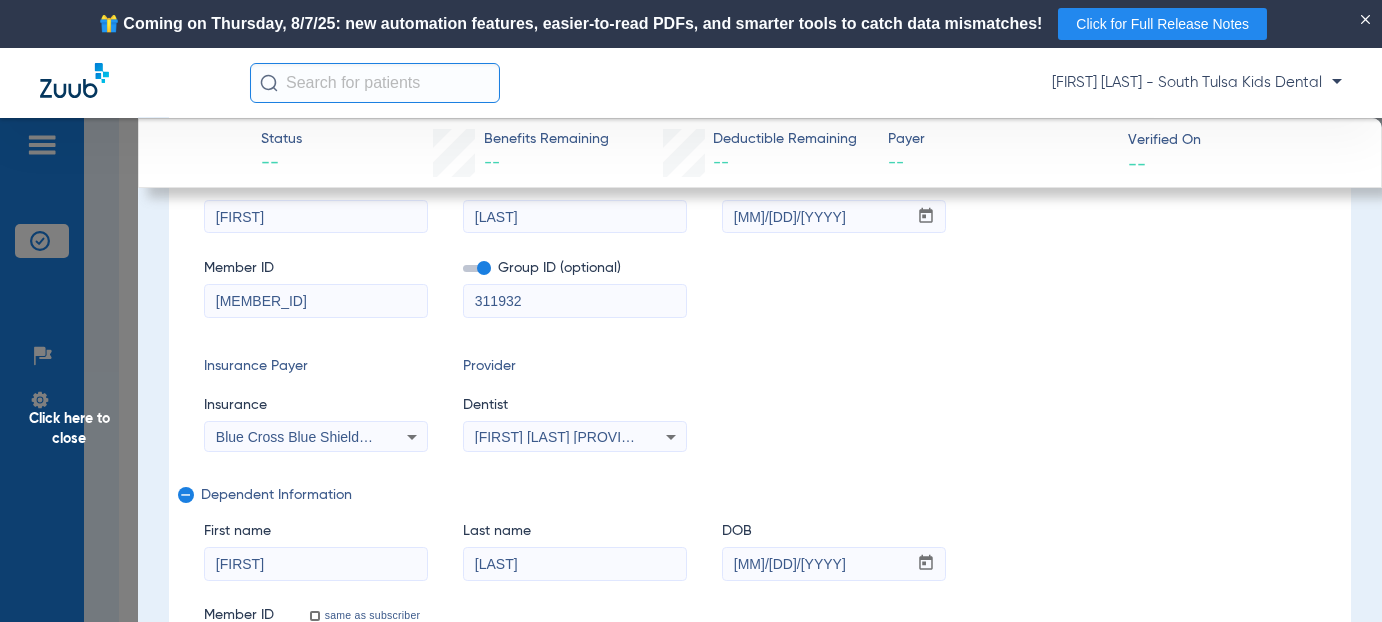 type on "311932" 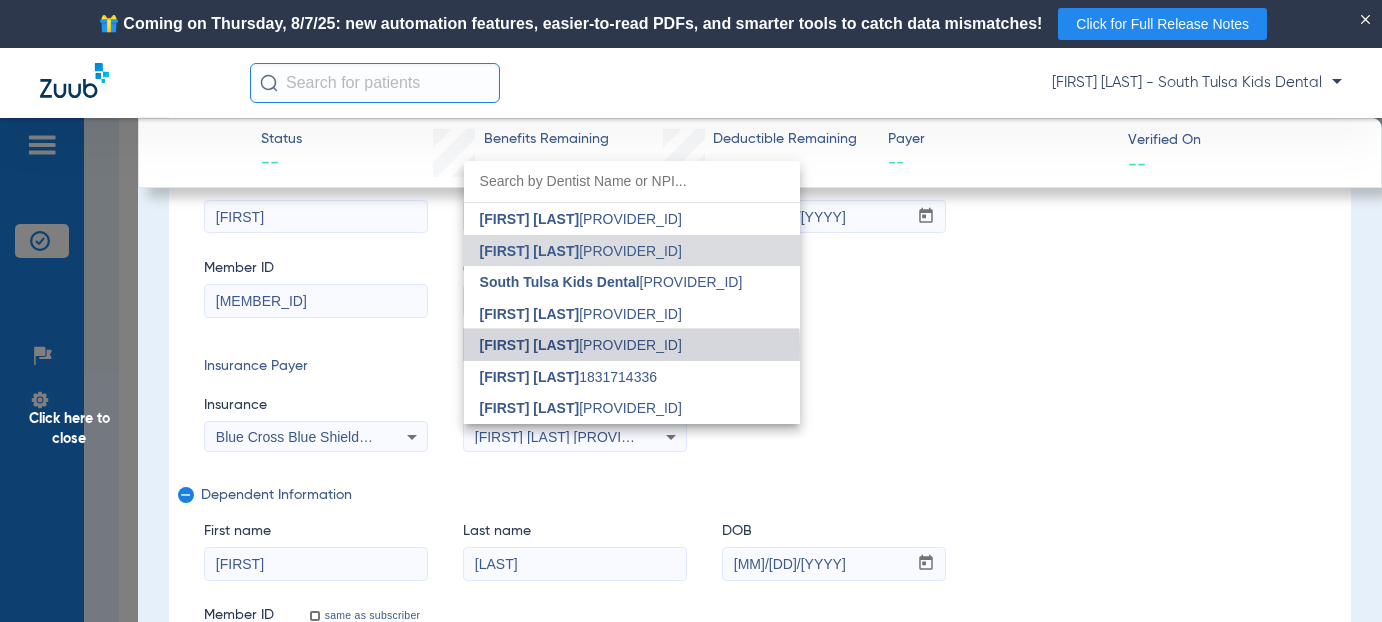 click on "[FIRST] [LAST]" at bounding box center (530, 345) 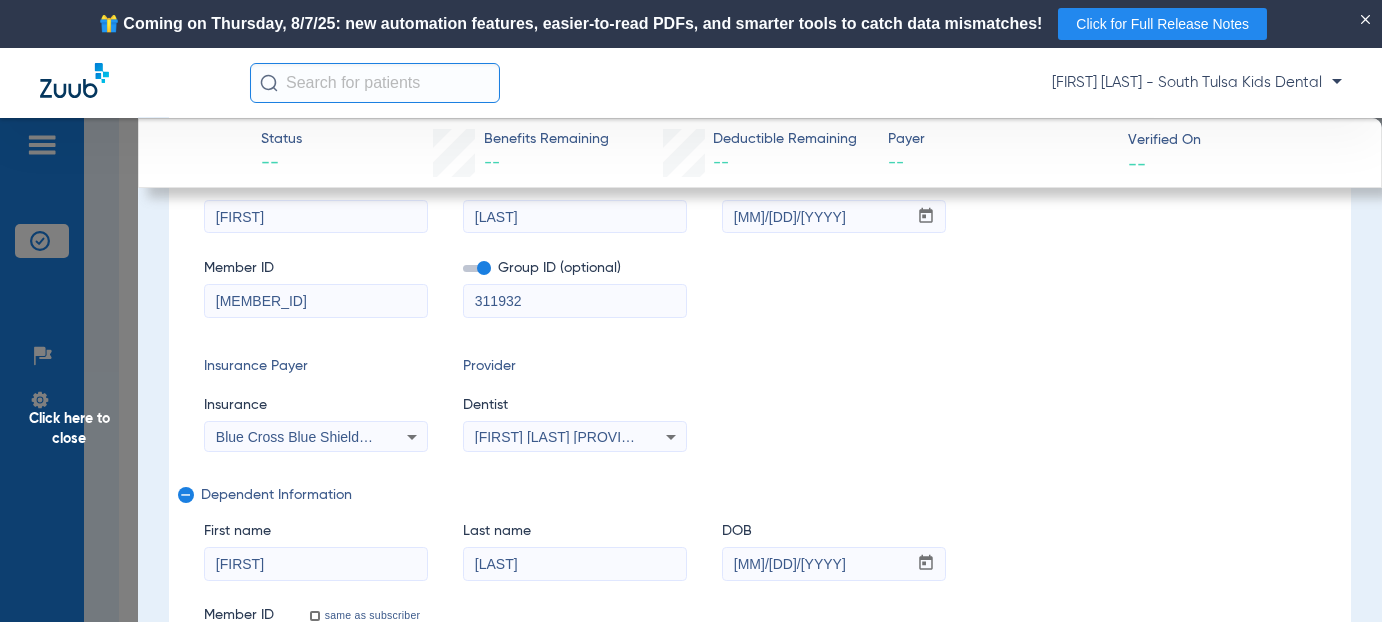 click on "[FIRST] [LAST]  [PROVIDER_ID]" at bounding box center (575, 437) 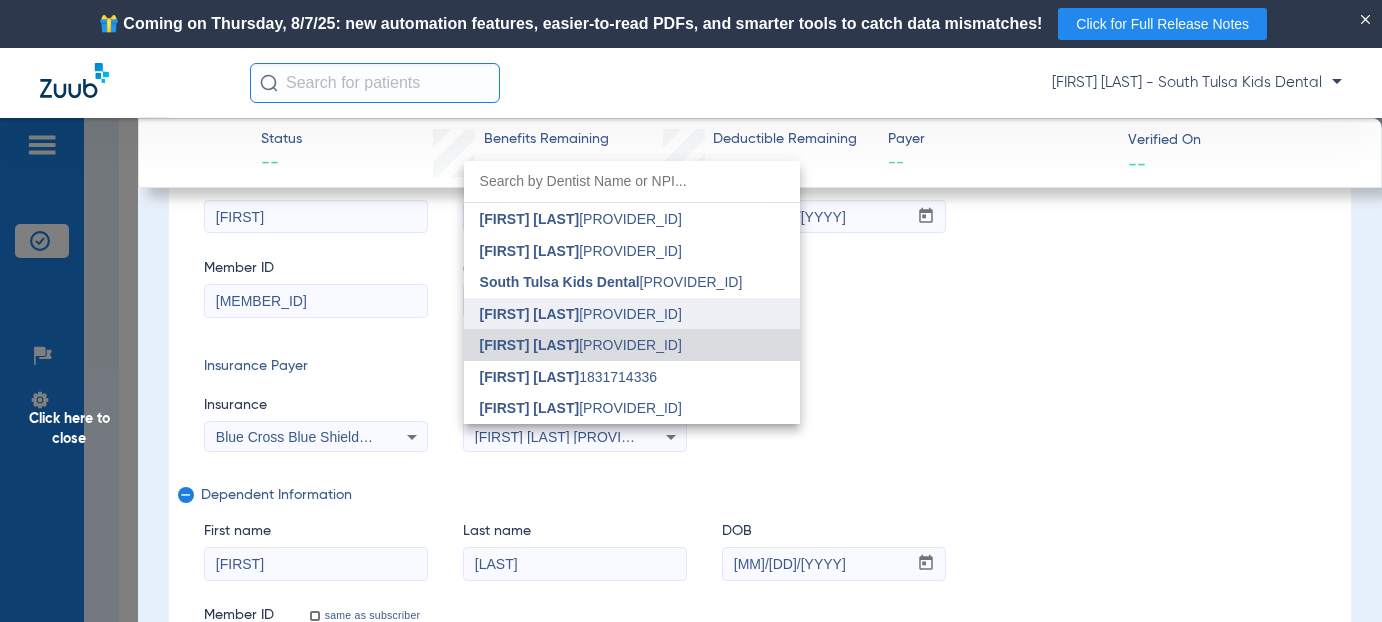 click on "[FIRST] [LAST]" at bounding box center [530, 314] 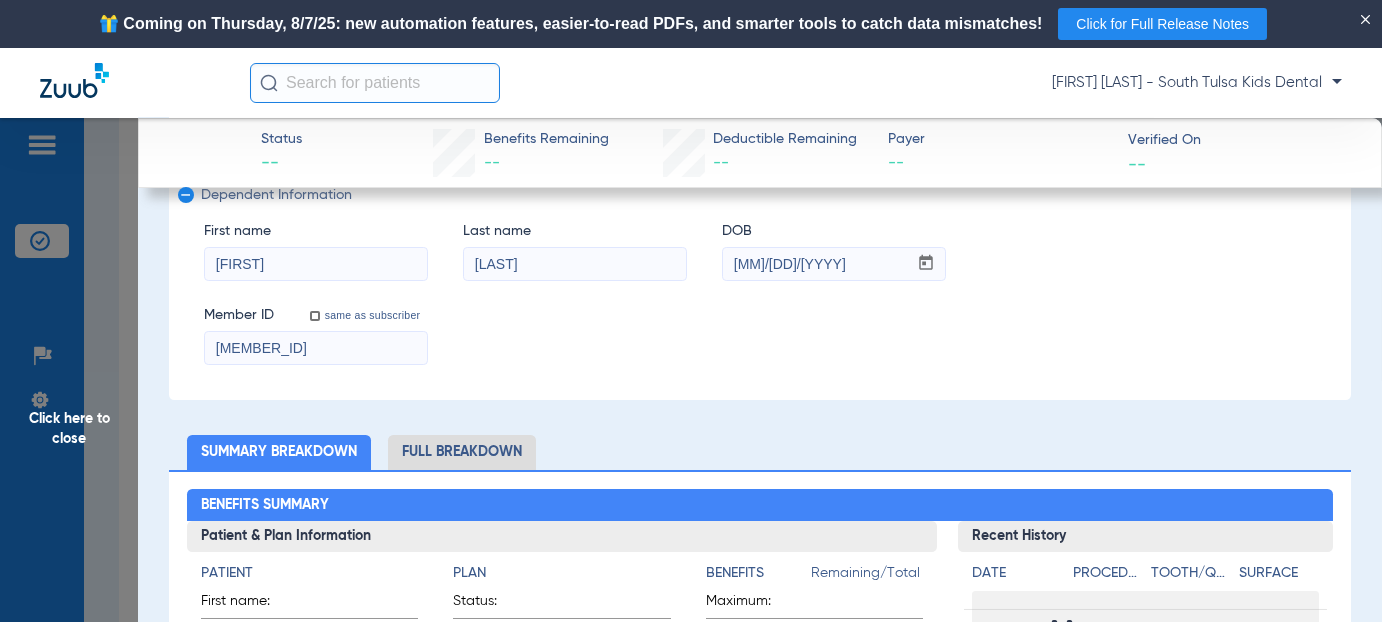 scroll, scrollTop: 400, scrollLeft: 0, axis: vertical 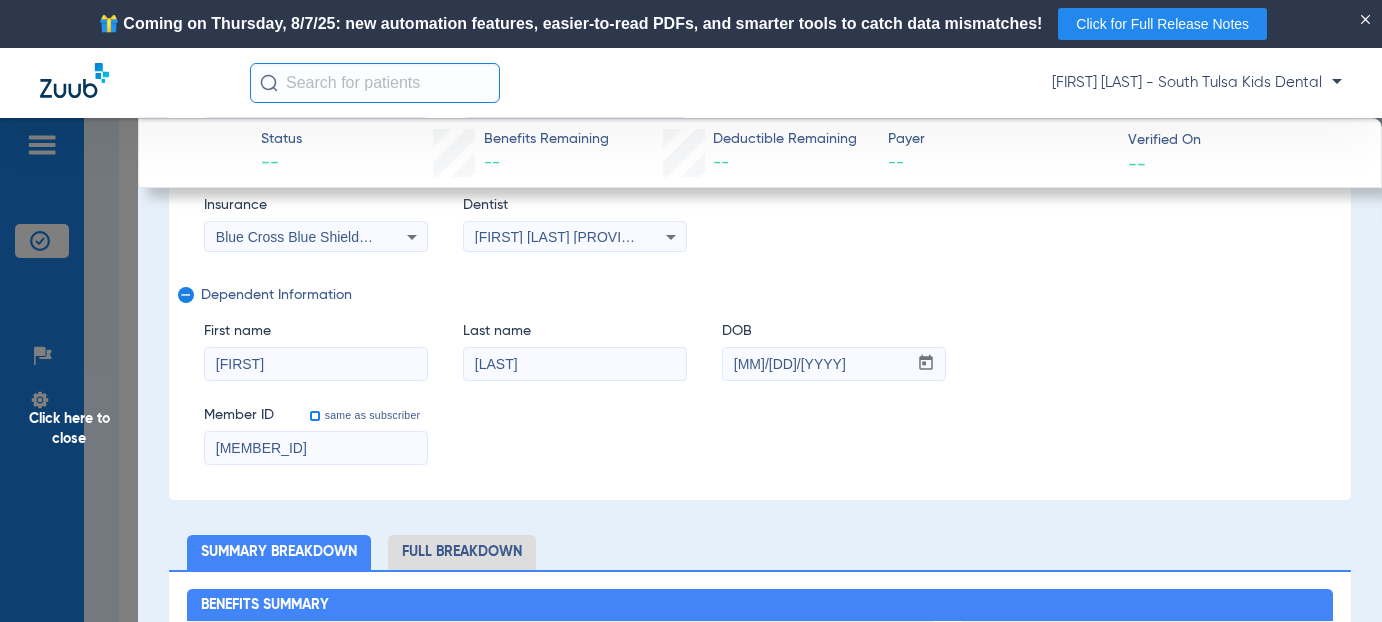 drag, startPoint x: 312, startPoint y: 412, endPoint x: 507, endPoint y: 417, distance: 195.06409 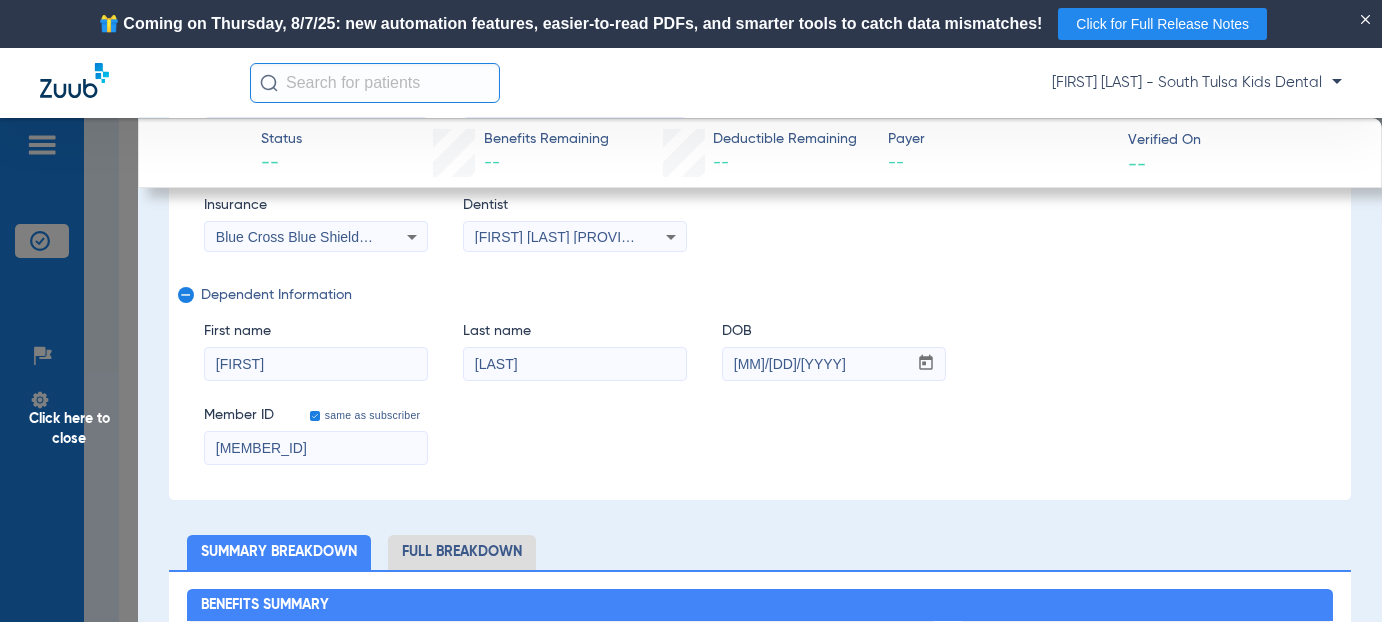 checkbox on "true" 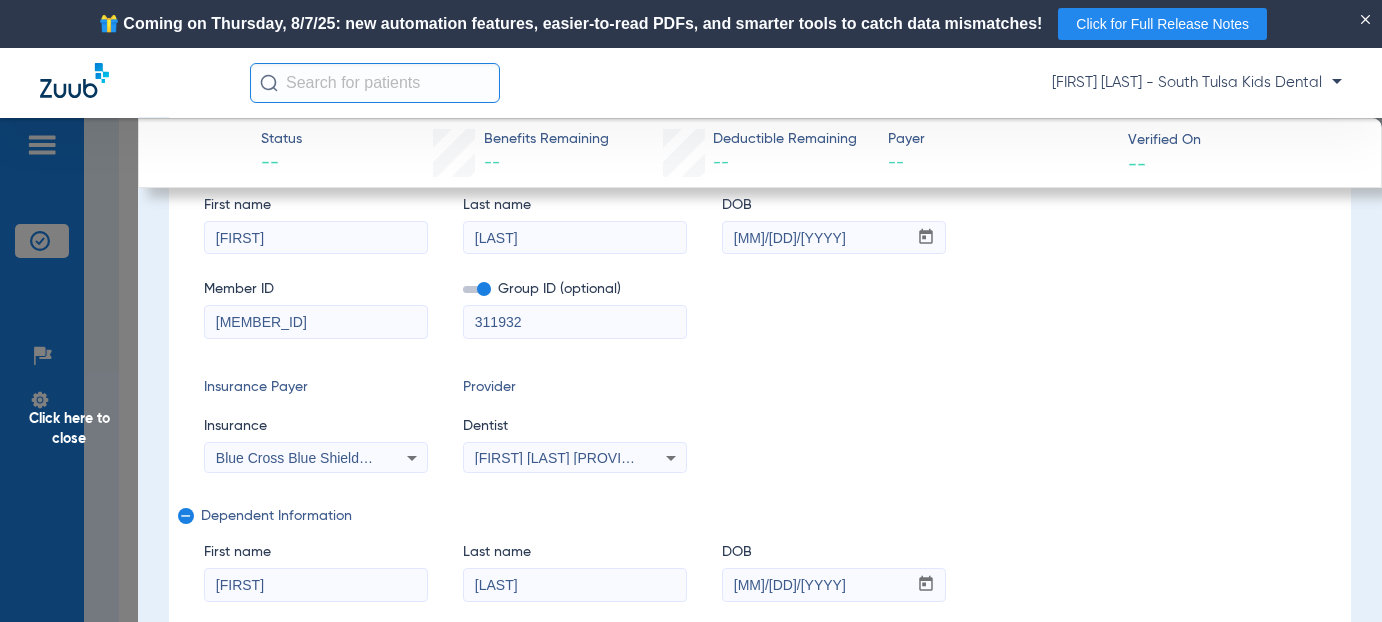 scroll, scrollTop: 0, scrollLeft: 0, axis: both 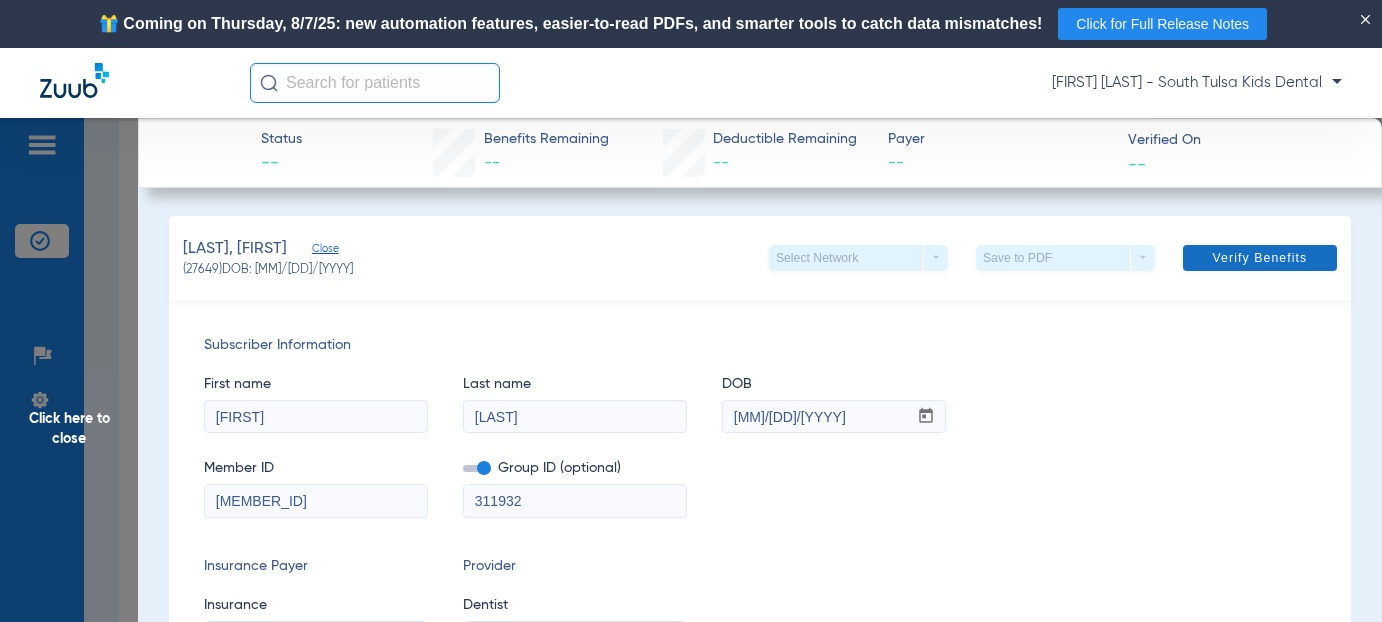 click on "Verify Benefits" 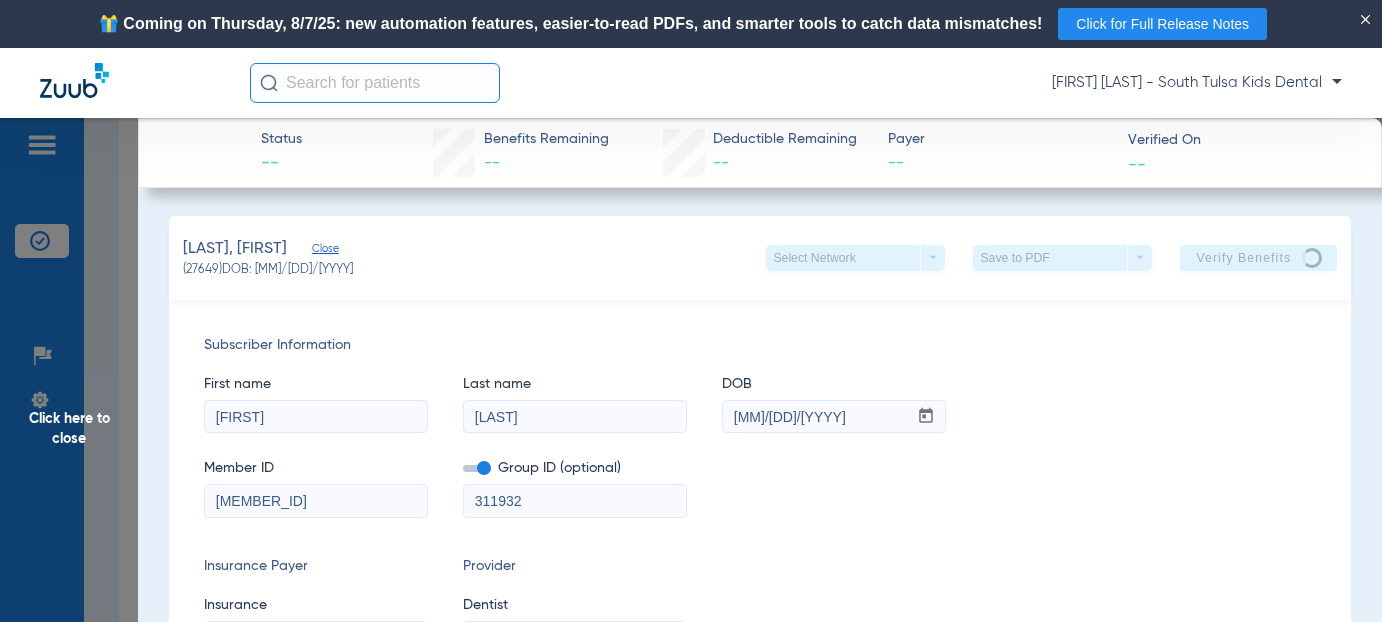 click on "Click here to close" 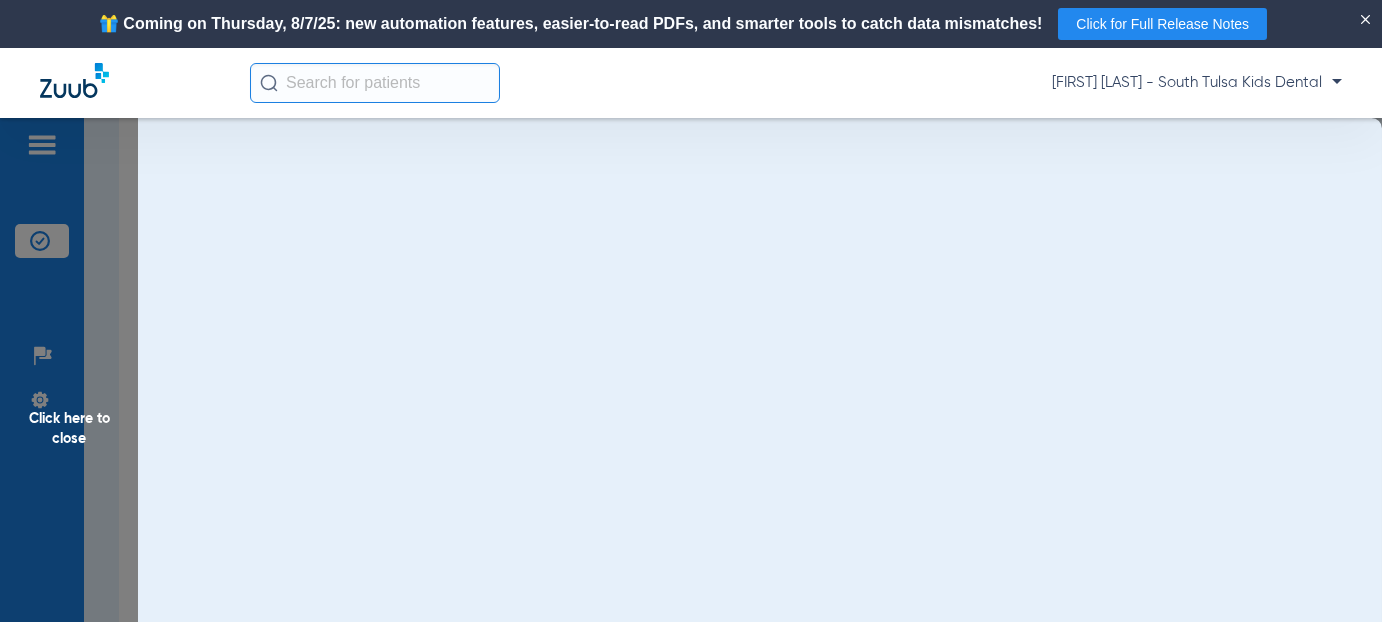 click on "Click here to close" 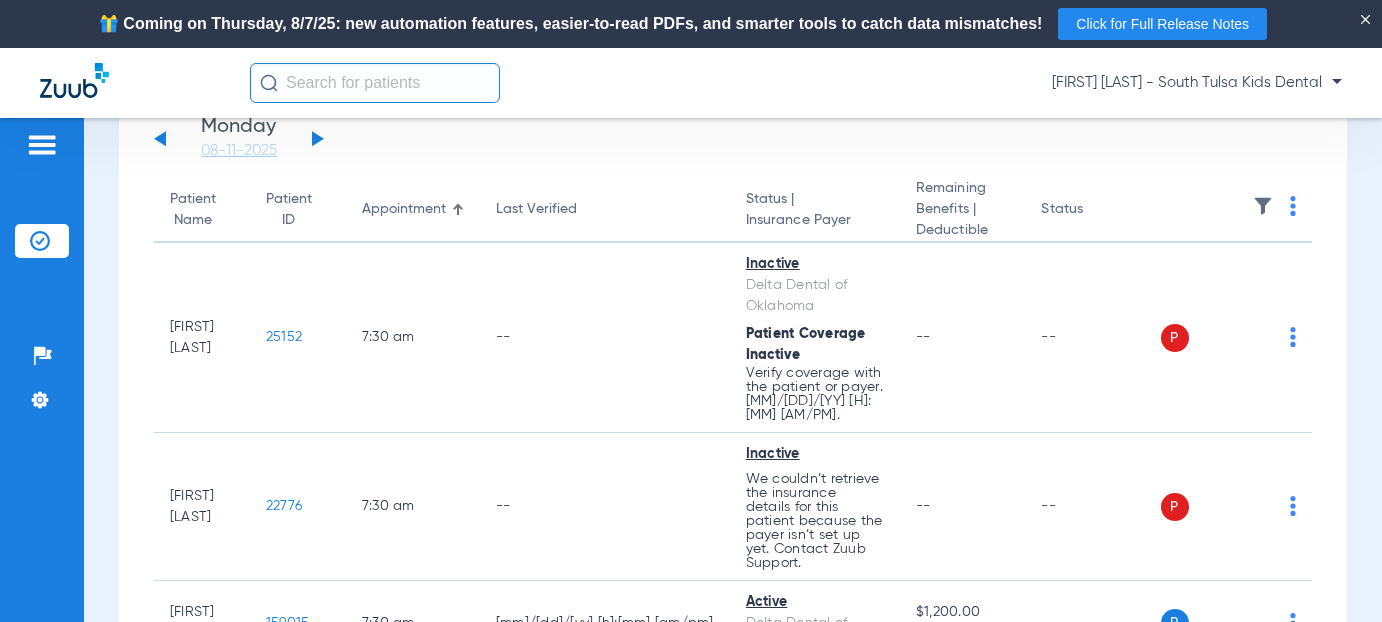 scroll, scrollTop: 0, scrollLeft: 0, axis: both 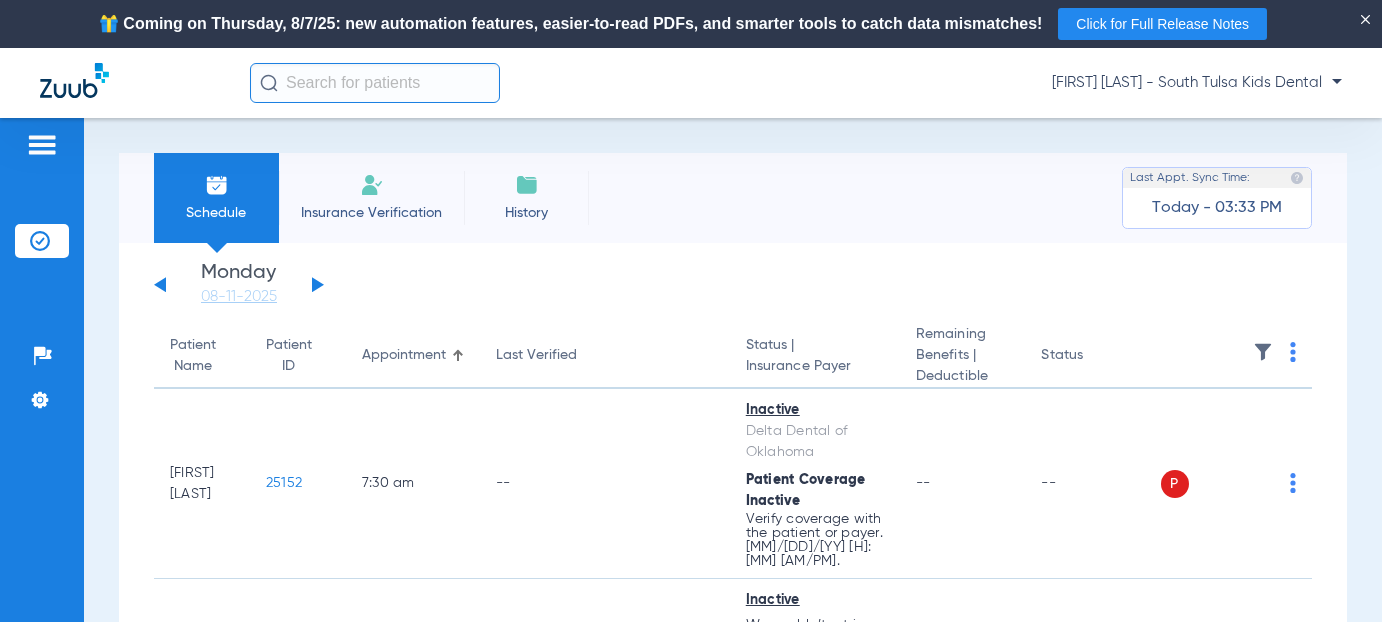 click 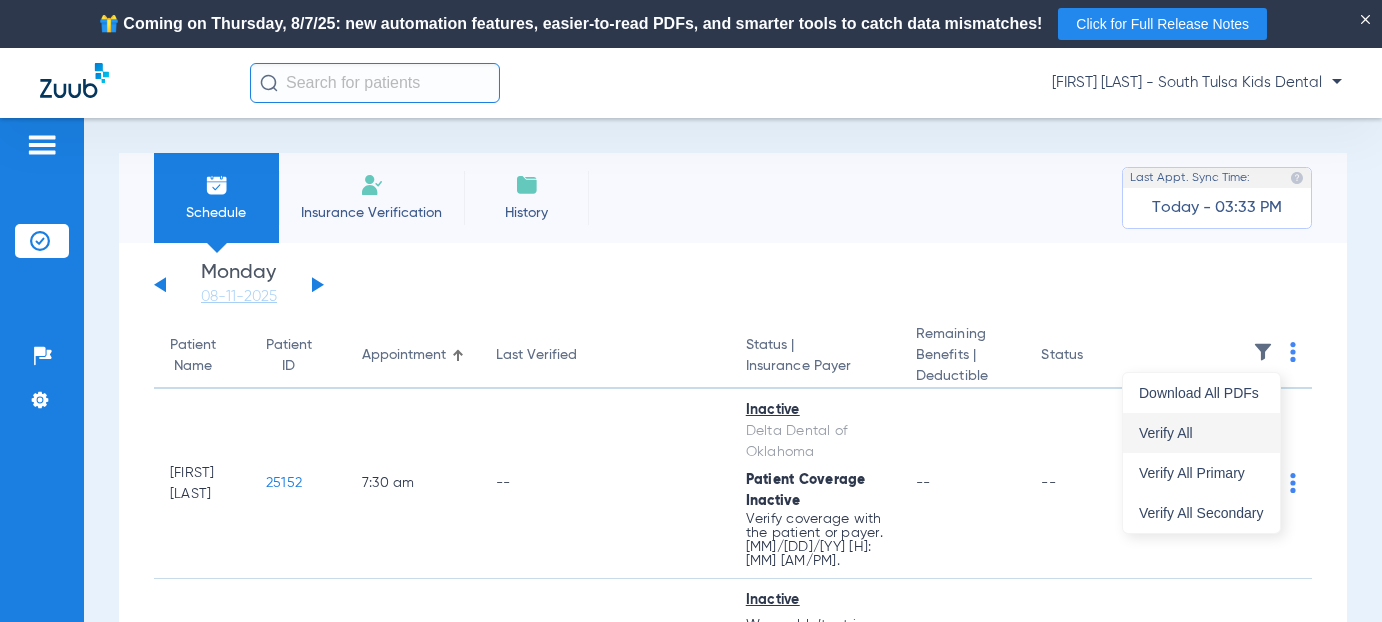 click on "Verify All" at bounding box center (1201, 433) 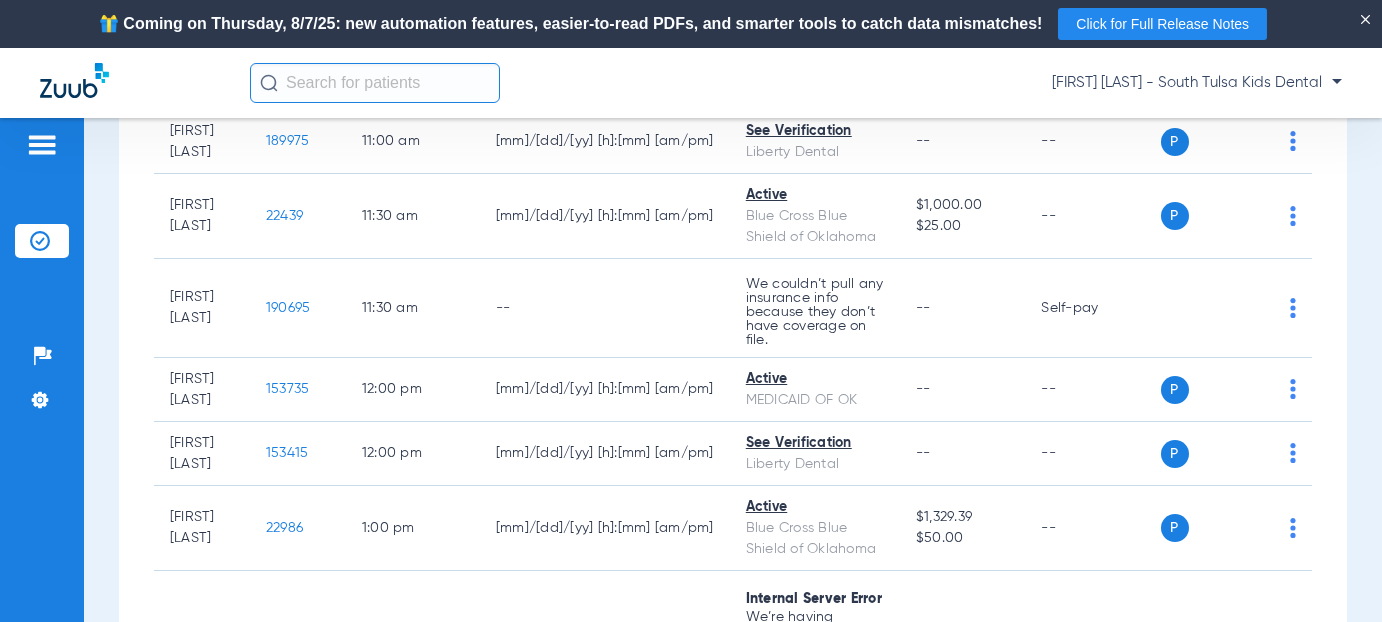 scroll, scrollTop: 2001, scrollLeft: 0, axis: vertical 